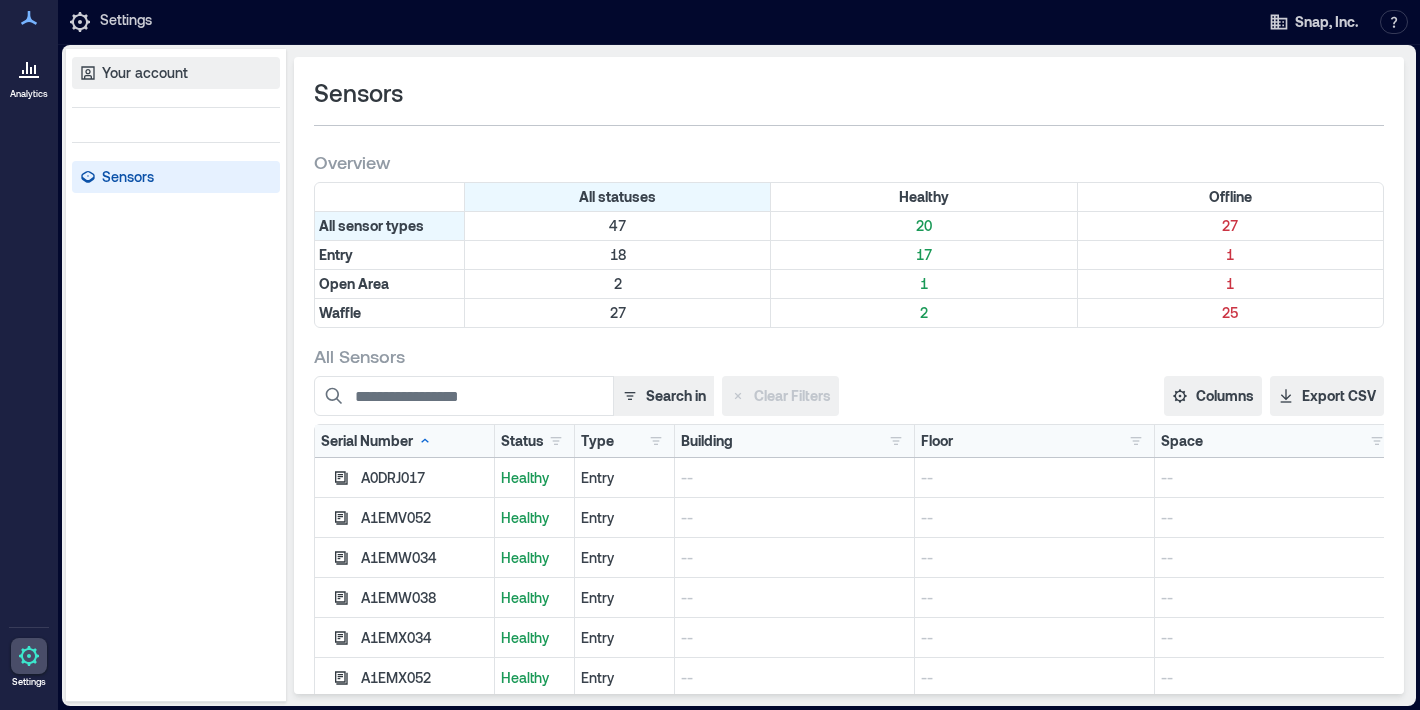 scroll, scrollTop: 0, scrollLeft: 0, axis: both 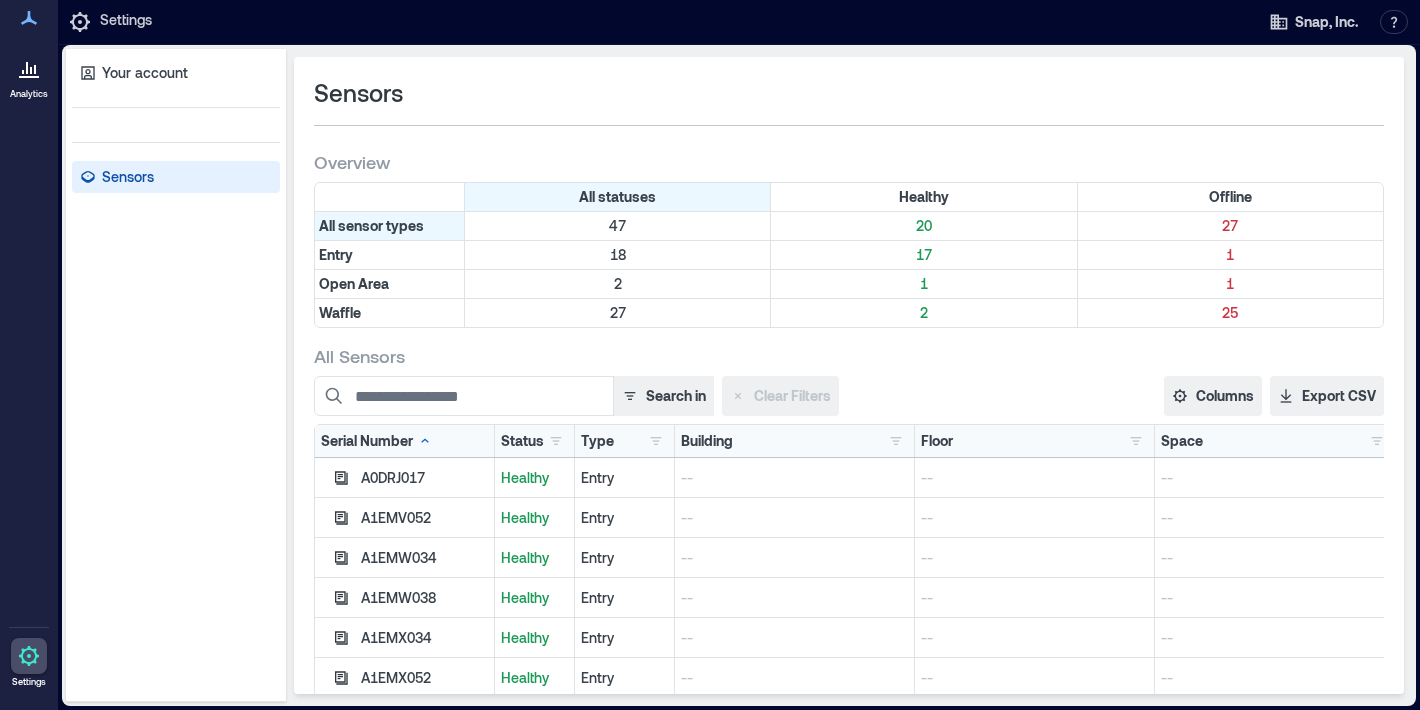 click 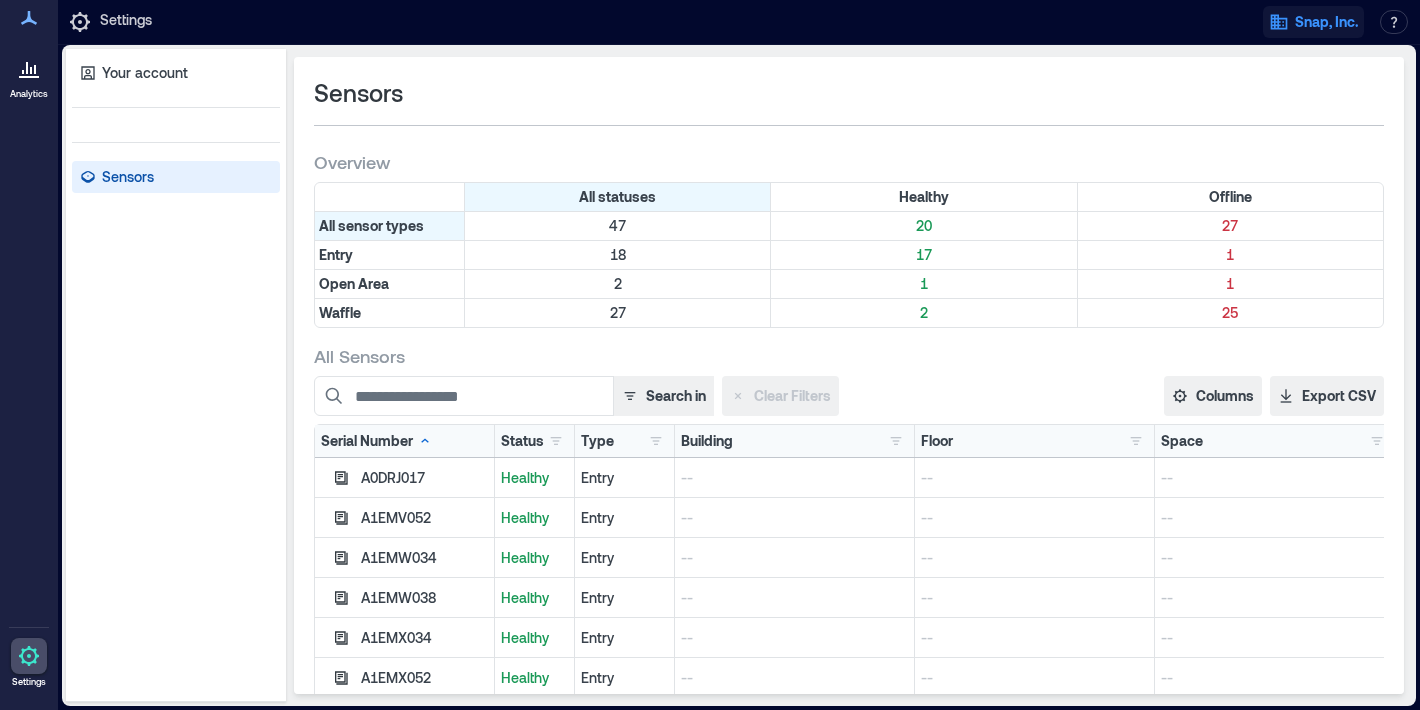 click on "Snap, Inc." at bounding box center (1326, 22) 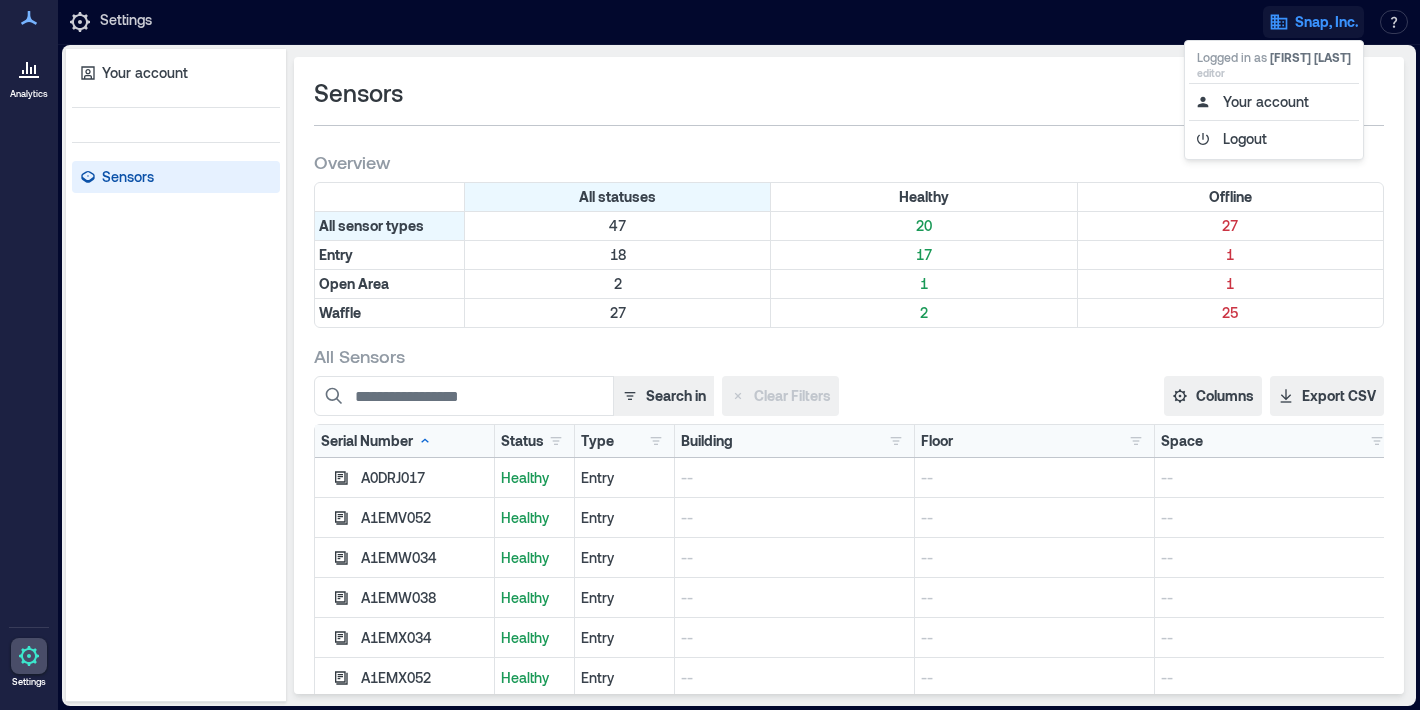 click on "Sensors" at bounding box center (128, 177) 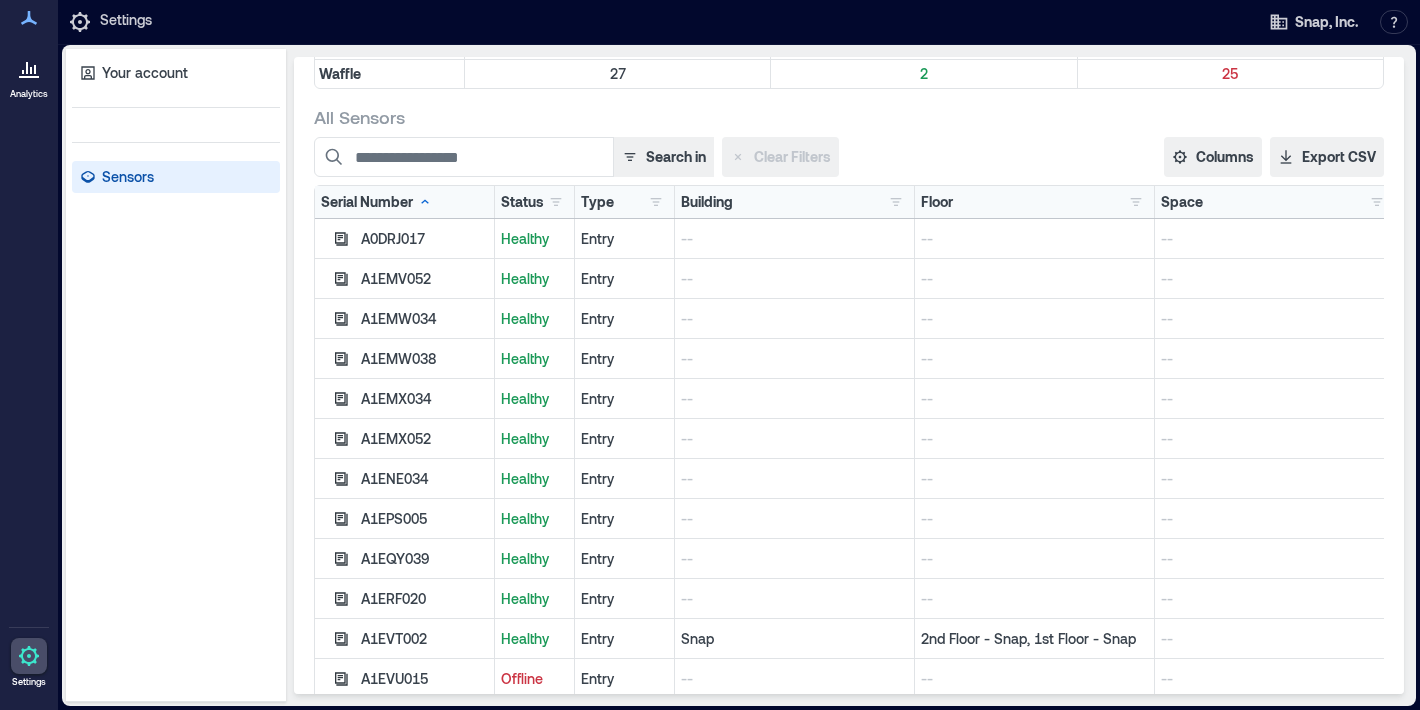 scroll, scrollTop: 285, scrollLeft: 0, axis: vertical 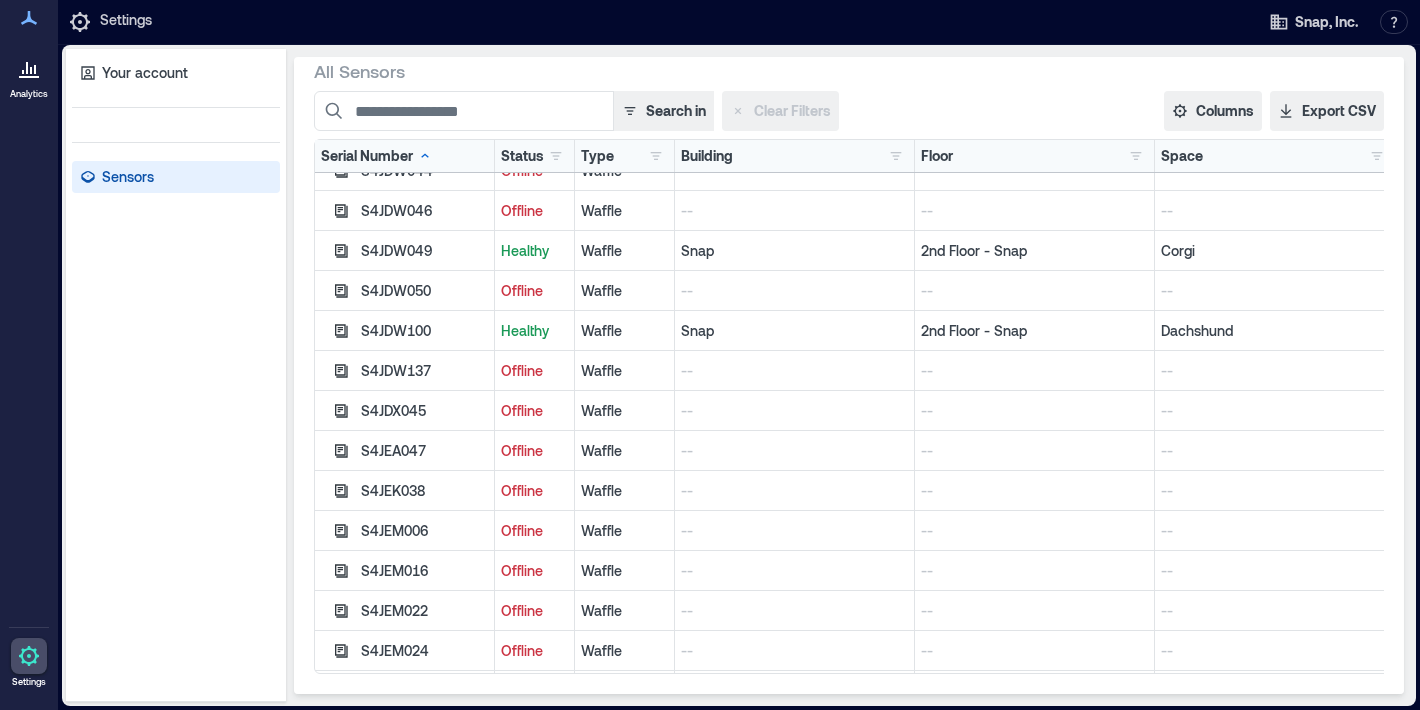 click on "Waffle" at bounding box center [625, 251] 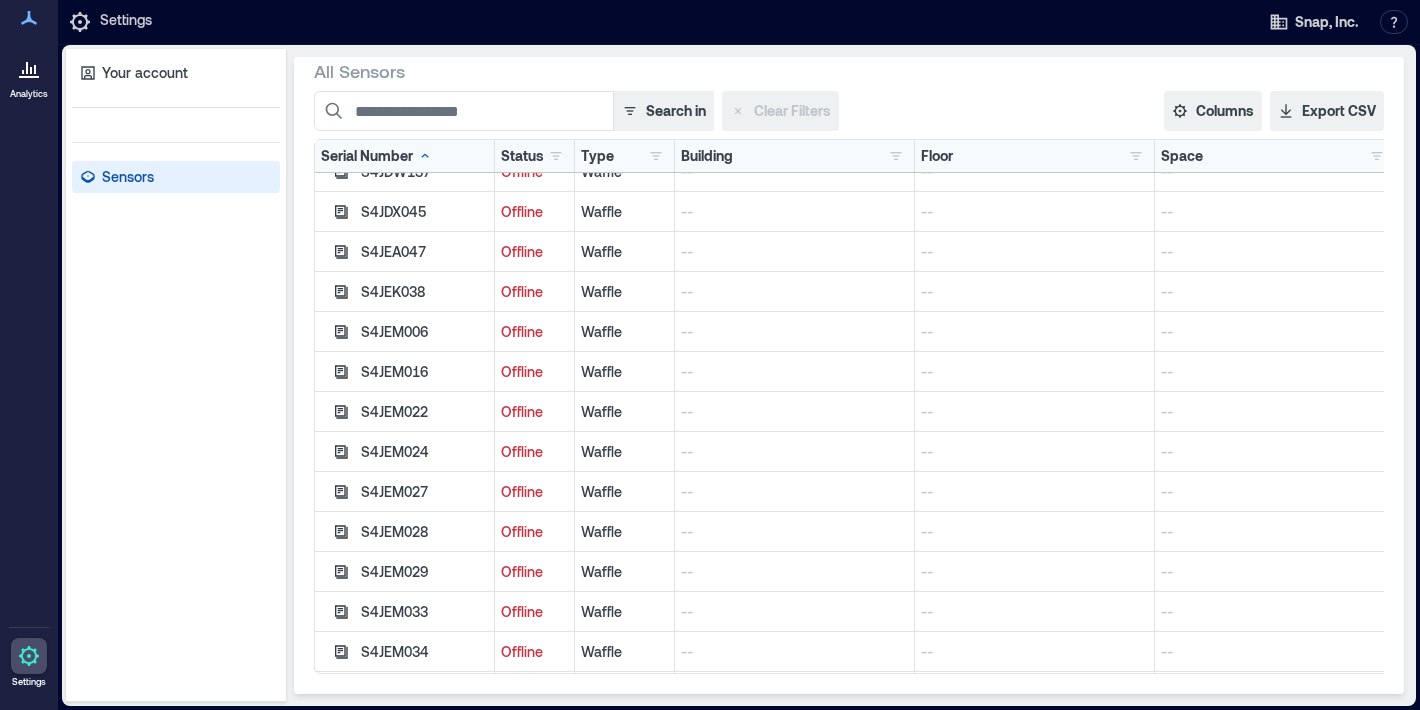 scroll, scrollTop: 1263, scrollLeft: 0, axis: vertical 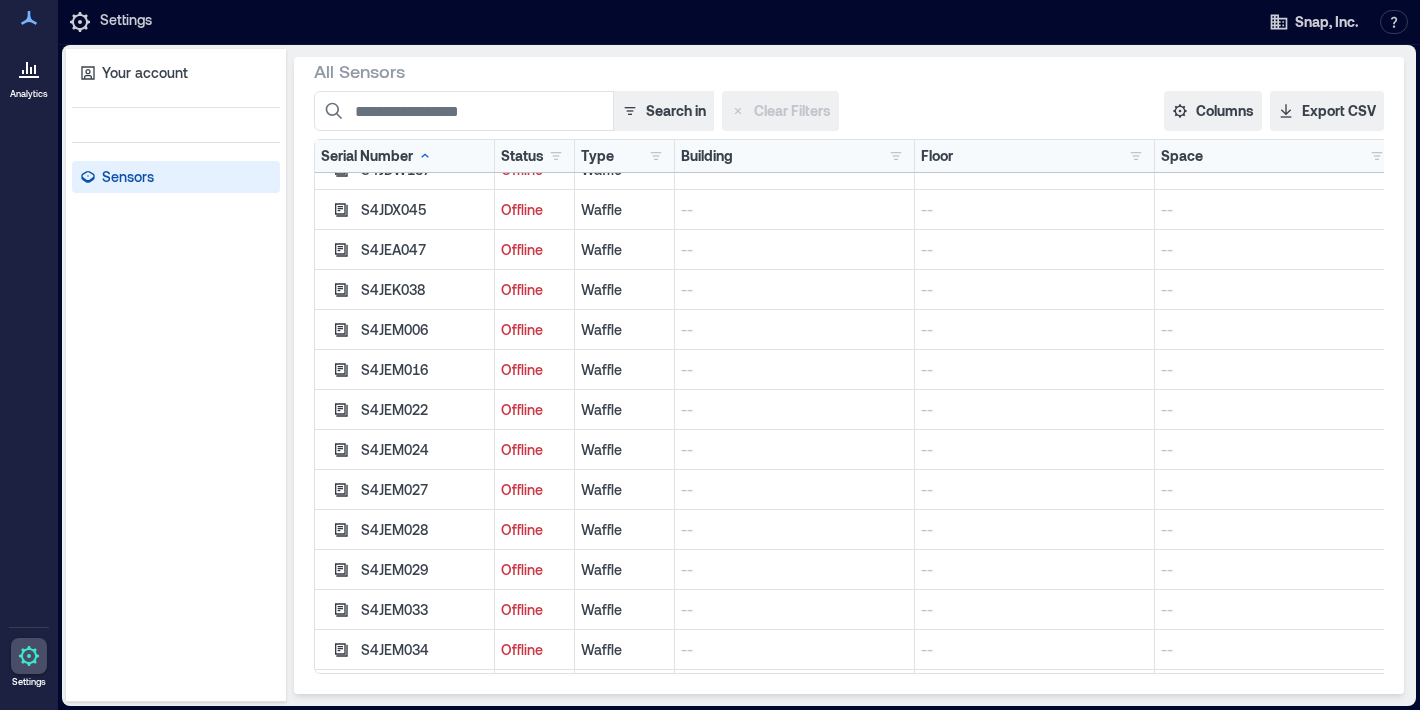 click on "S4JEM028" at bounding box center (405, 530) 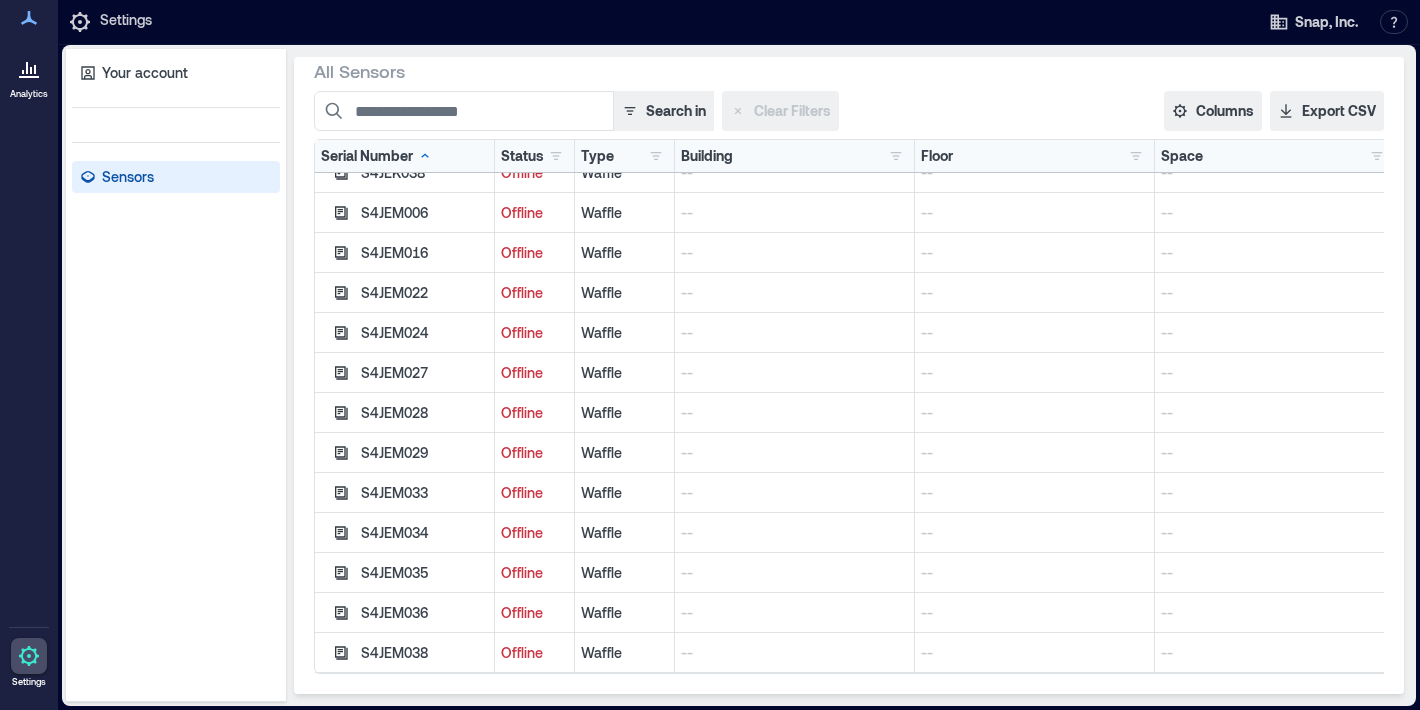 click on "S4JEM034" at bounding box center [405, 533] 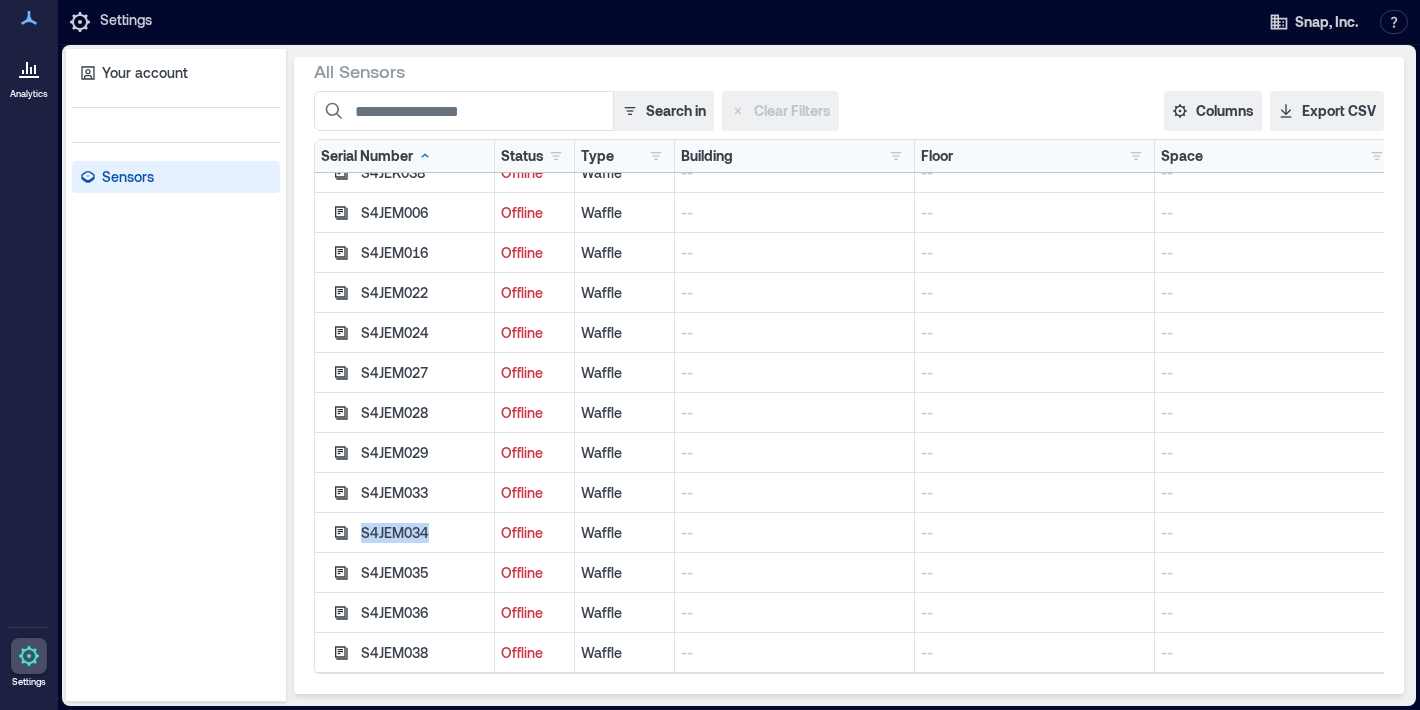 click on "S4JEM034" at bounding box center [405, 533] 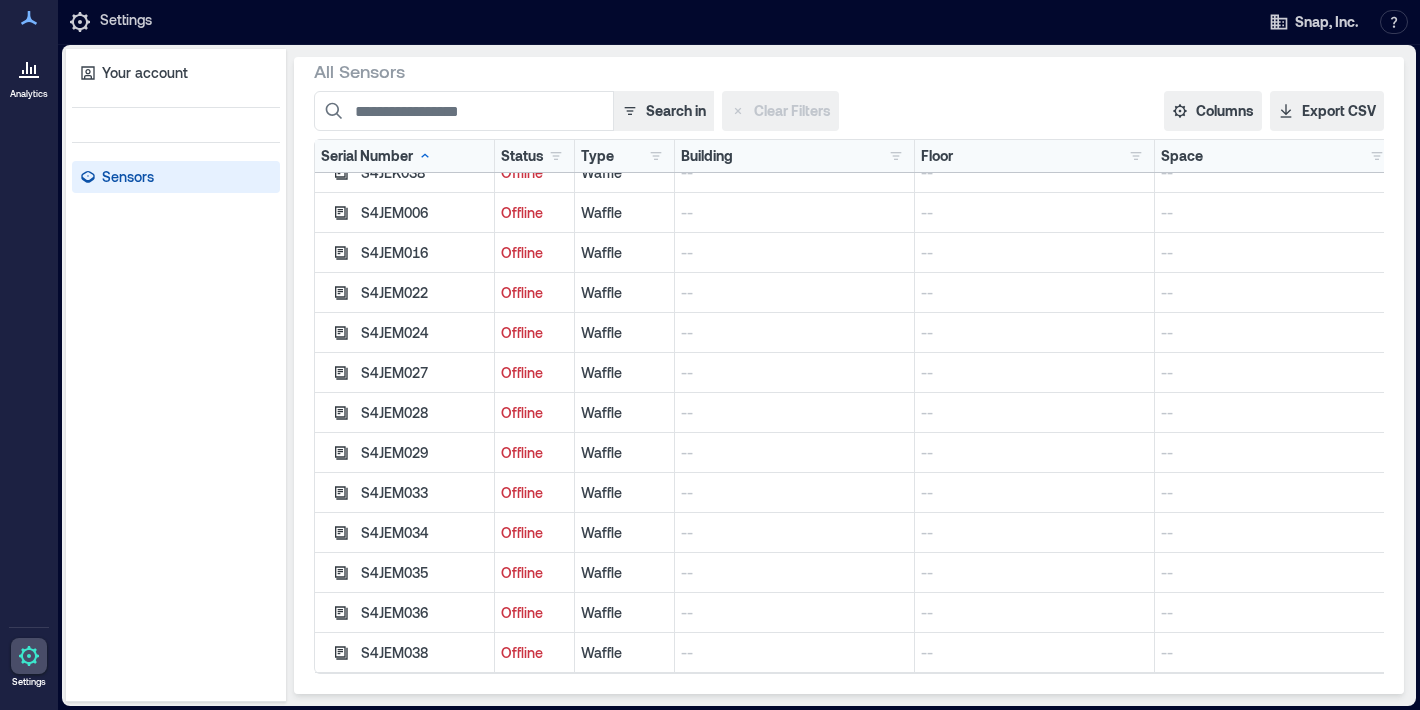 click on "S4JEM034" at bounding box center [424, 533] 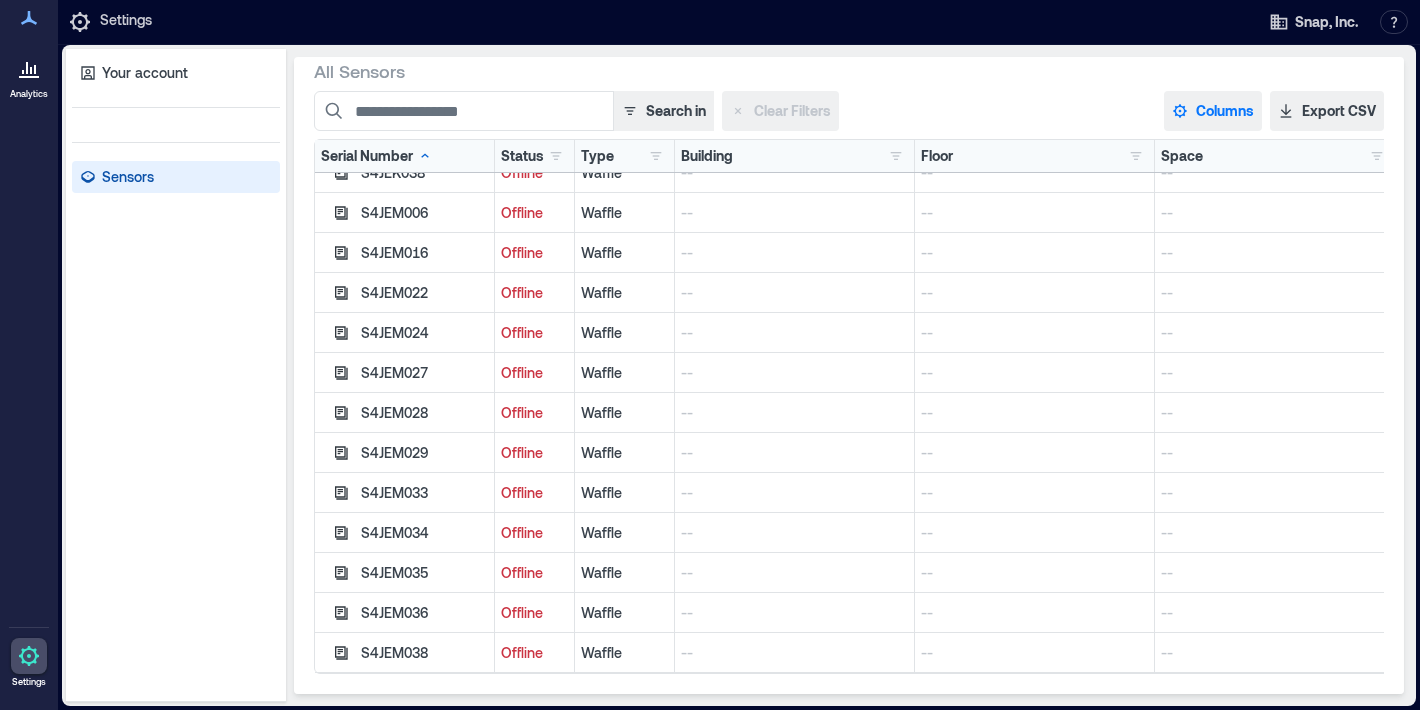 click on "Columns" at bounding box center (1213, 111) 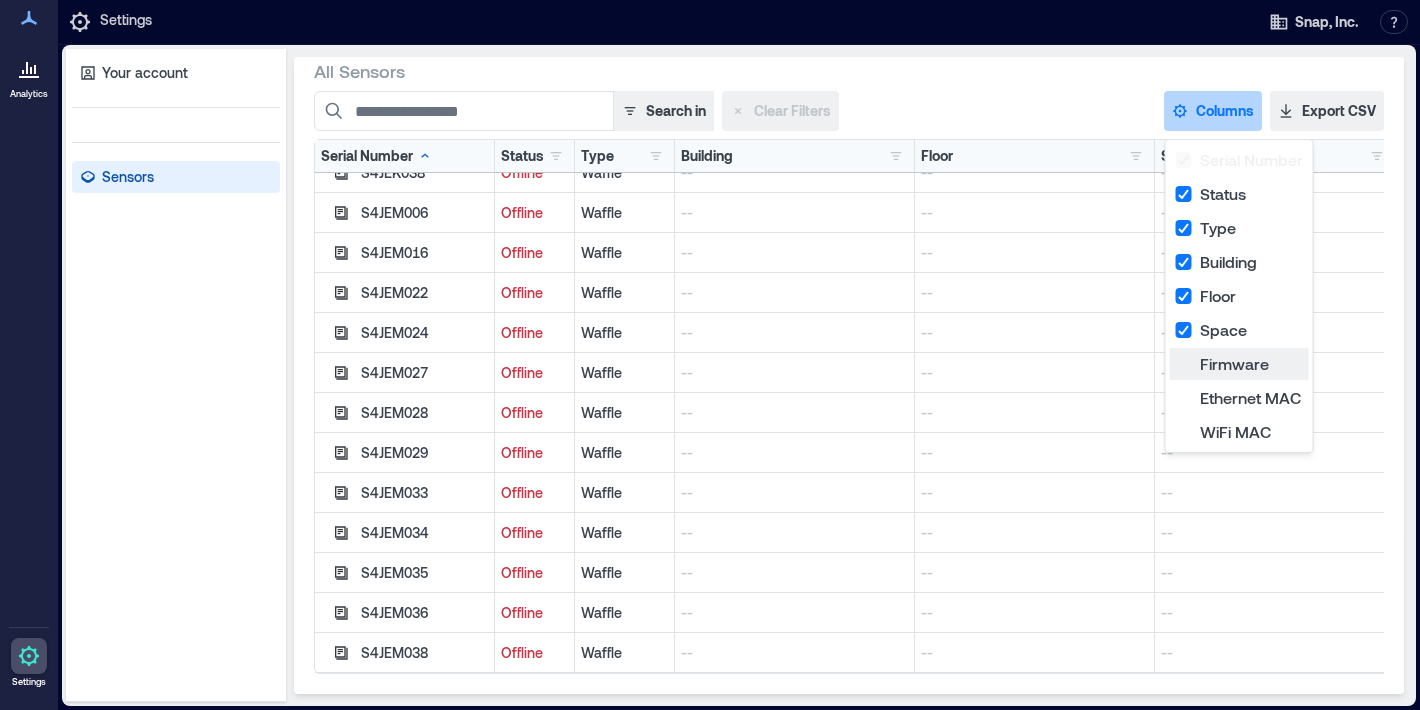 click on "Firmware" at bounding box center [1239, 364] 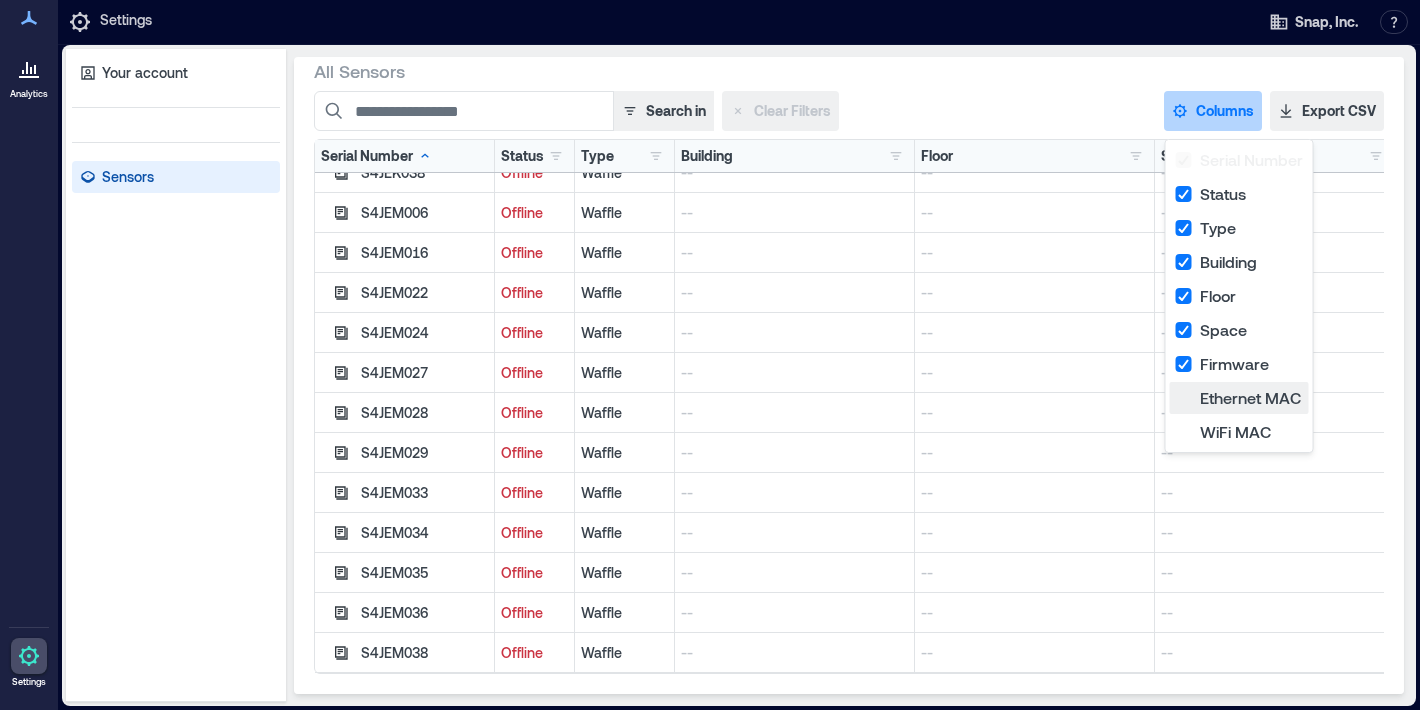 click on "Ethernet MAC" at bounding box center [1239, 398] 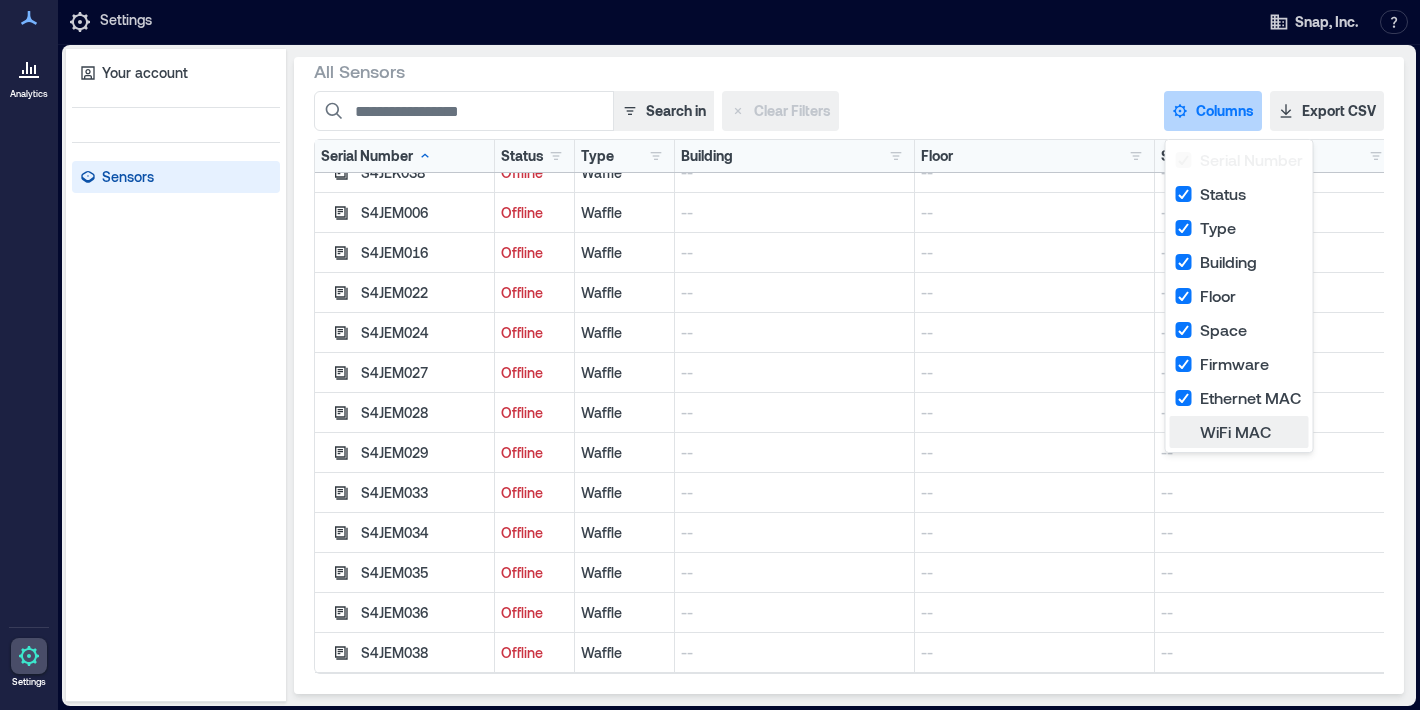 click on "WiFi MAC" at bounding box center (1239, 432) 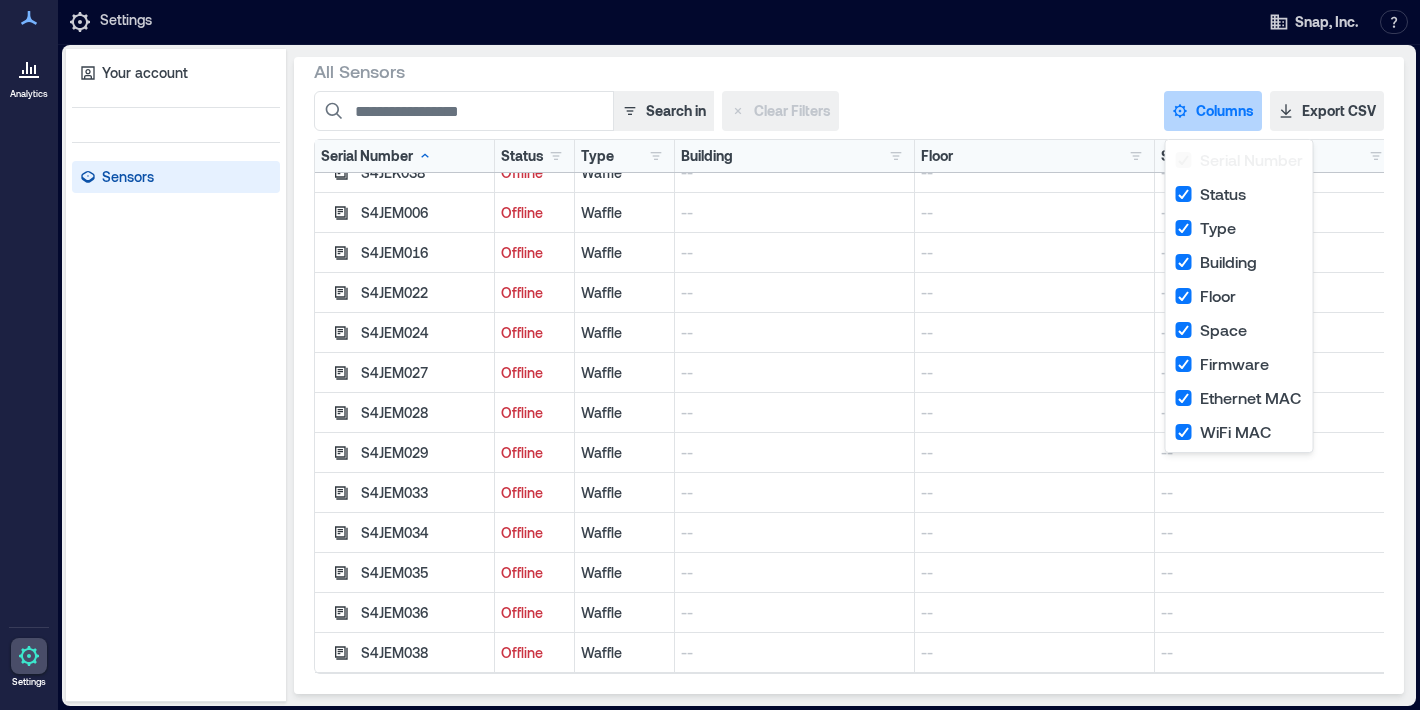 click on "--" at bounding box center (1034, 413) 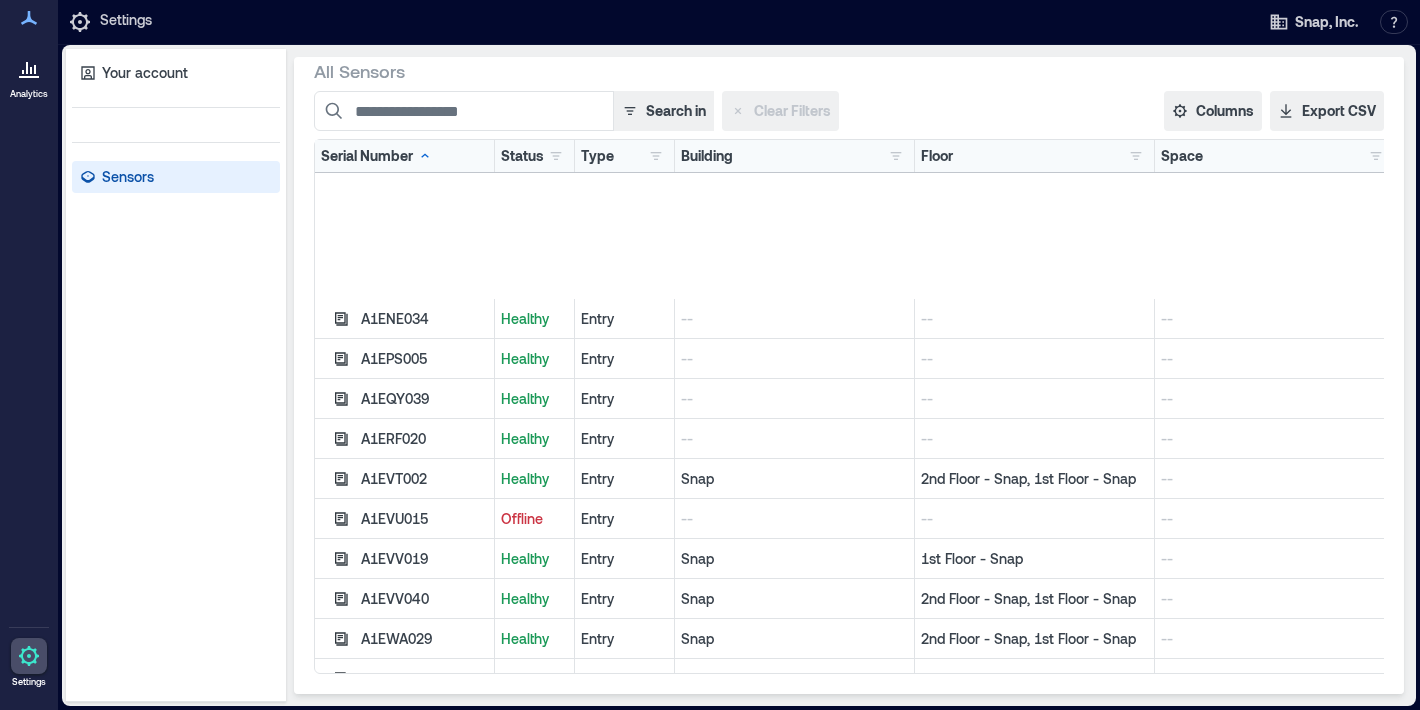 scroll, scrollTop: 318, scrollLeft: 0, axis: vertical 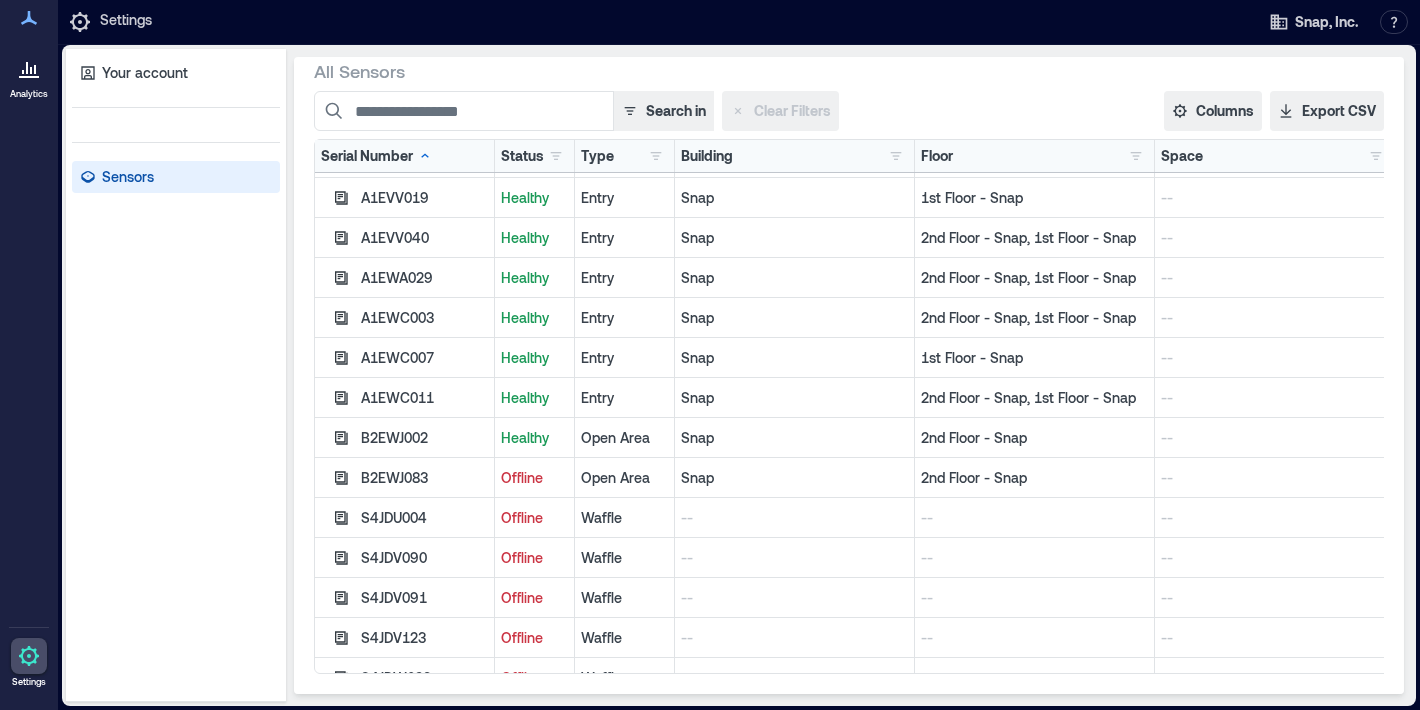 click on "Snap" at bounding box center [794, 398] 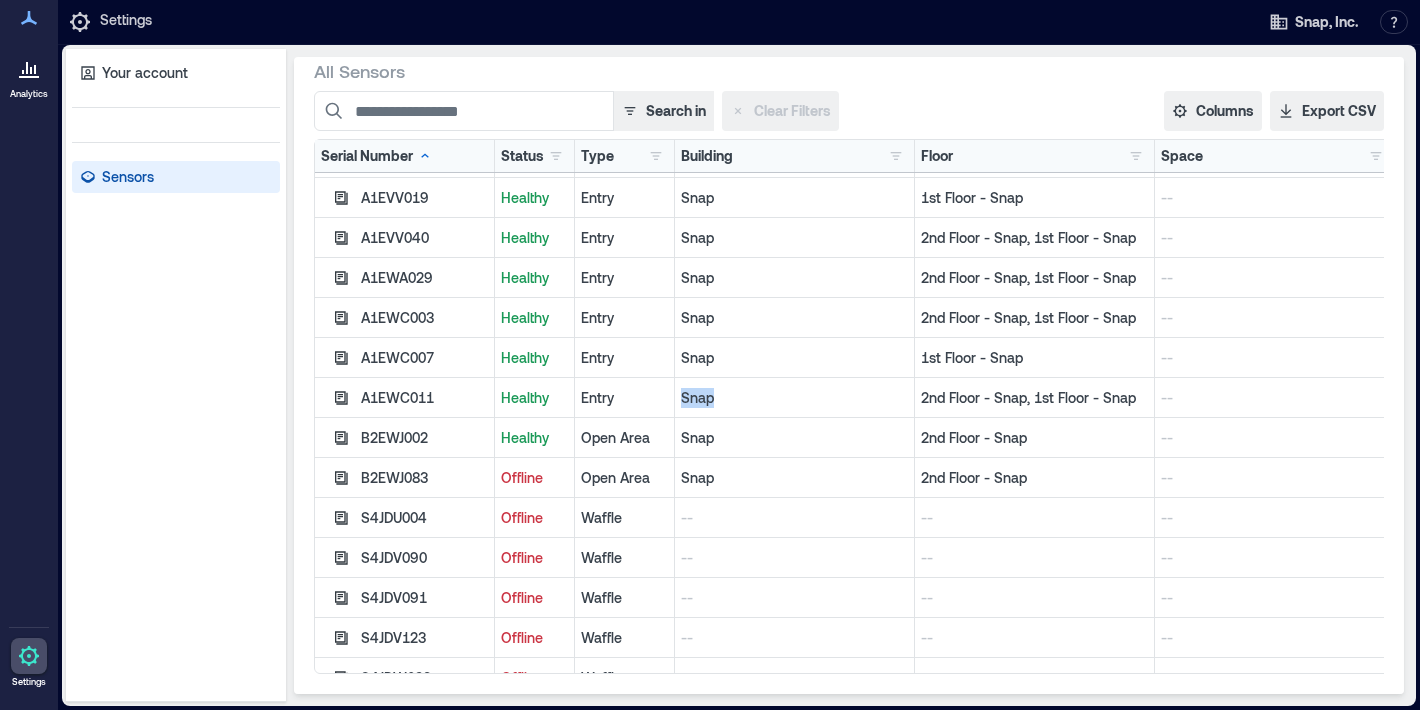 click on "Snap" at bounding box center (794, 398) 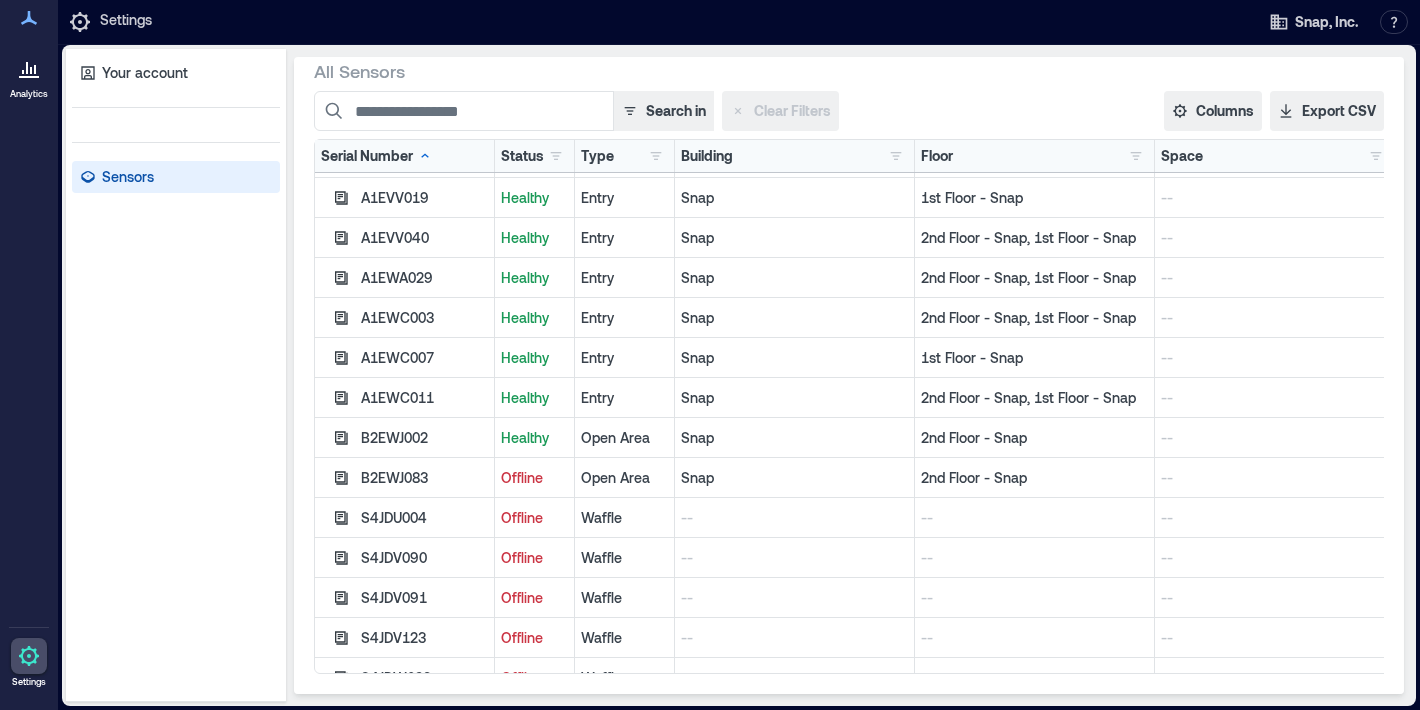 click on "S4JDV090" at bounding box center [405, 558] 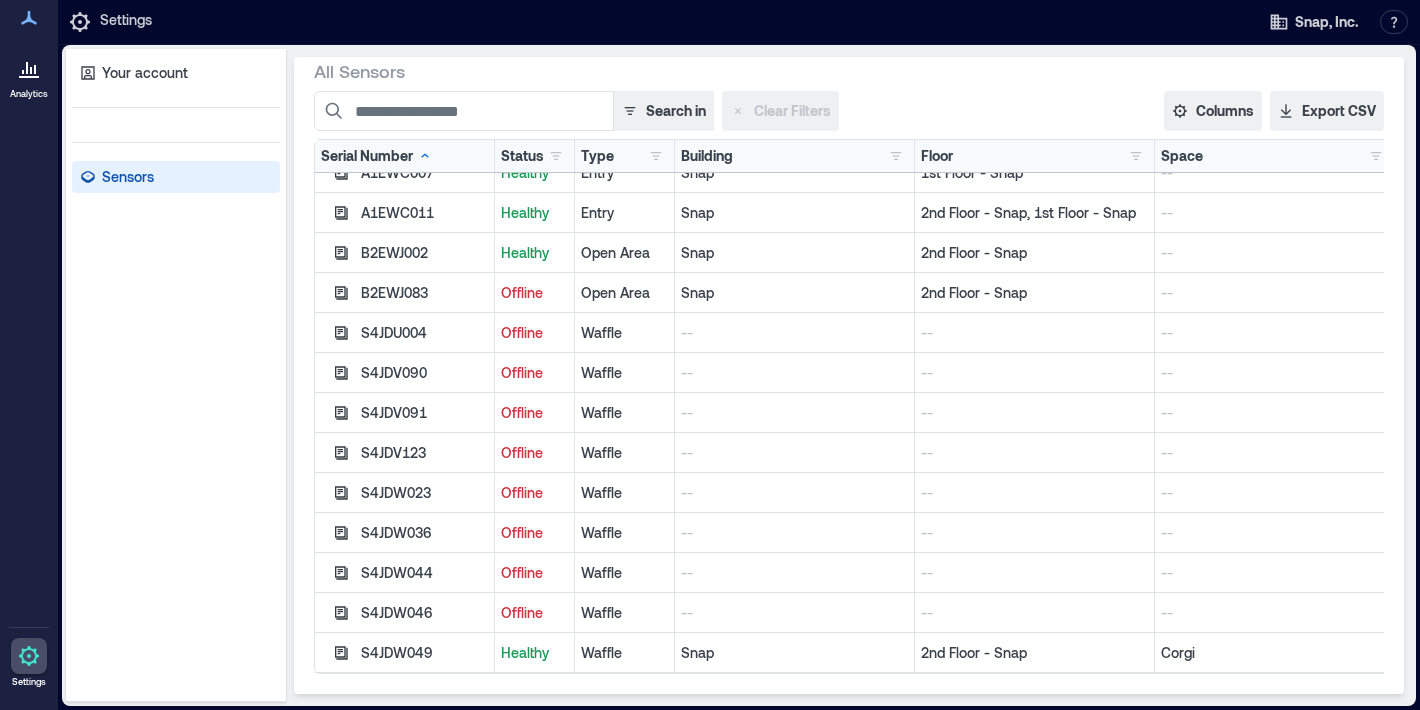 scroll, scrollTop: 673, scrollLeft: 0, axis: vertical 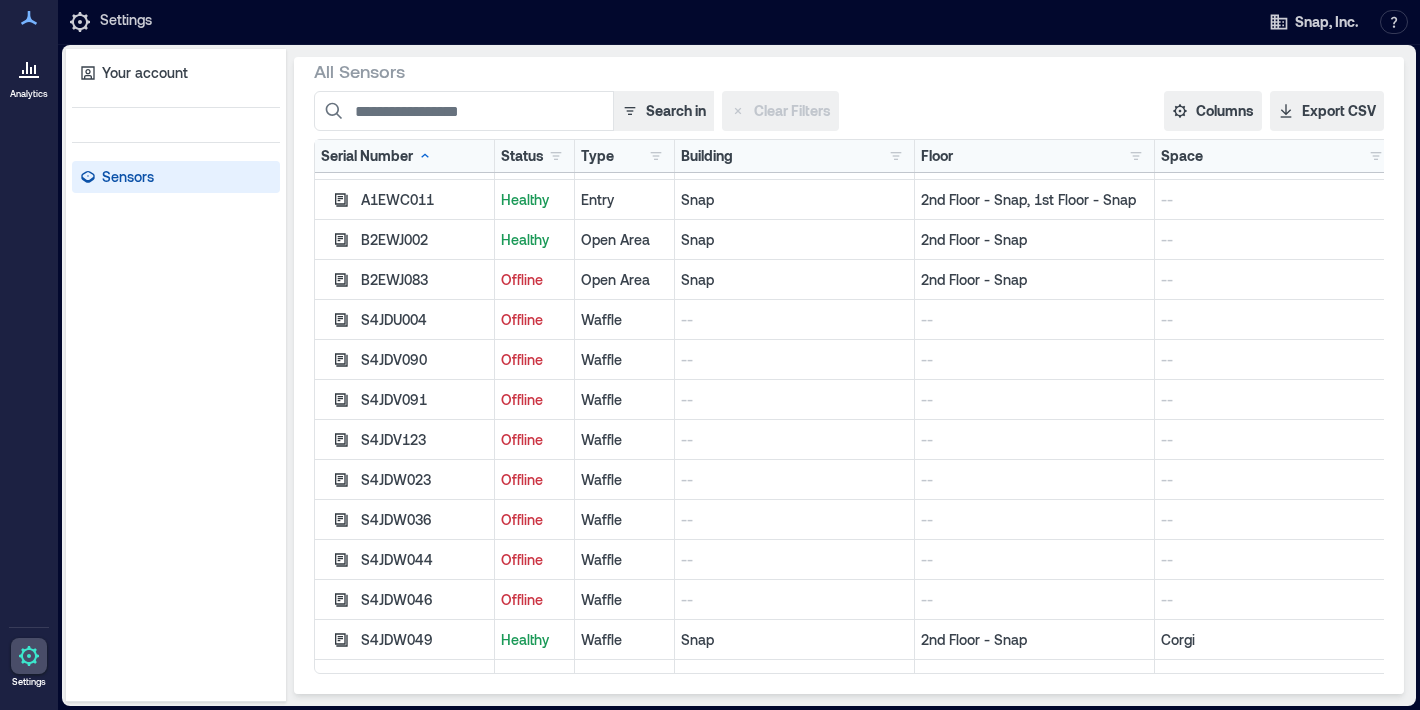 click on "S4JDW023" at bounding box center (424, 480) 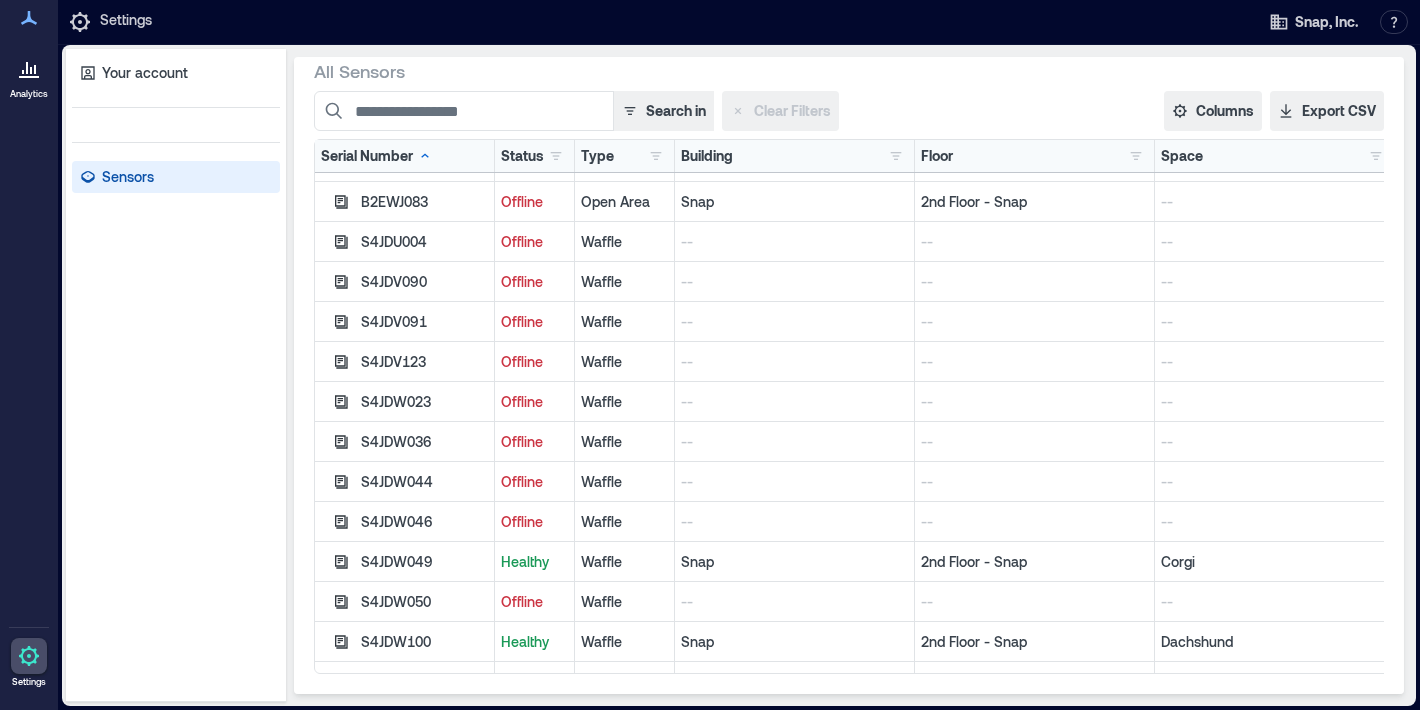 scroll, scrollTop: 989, scrollLeft: 0, axis: vertical 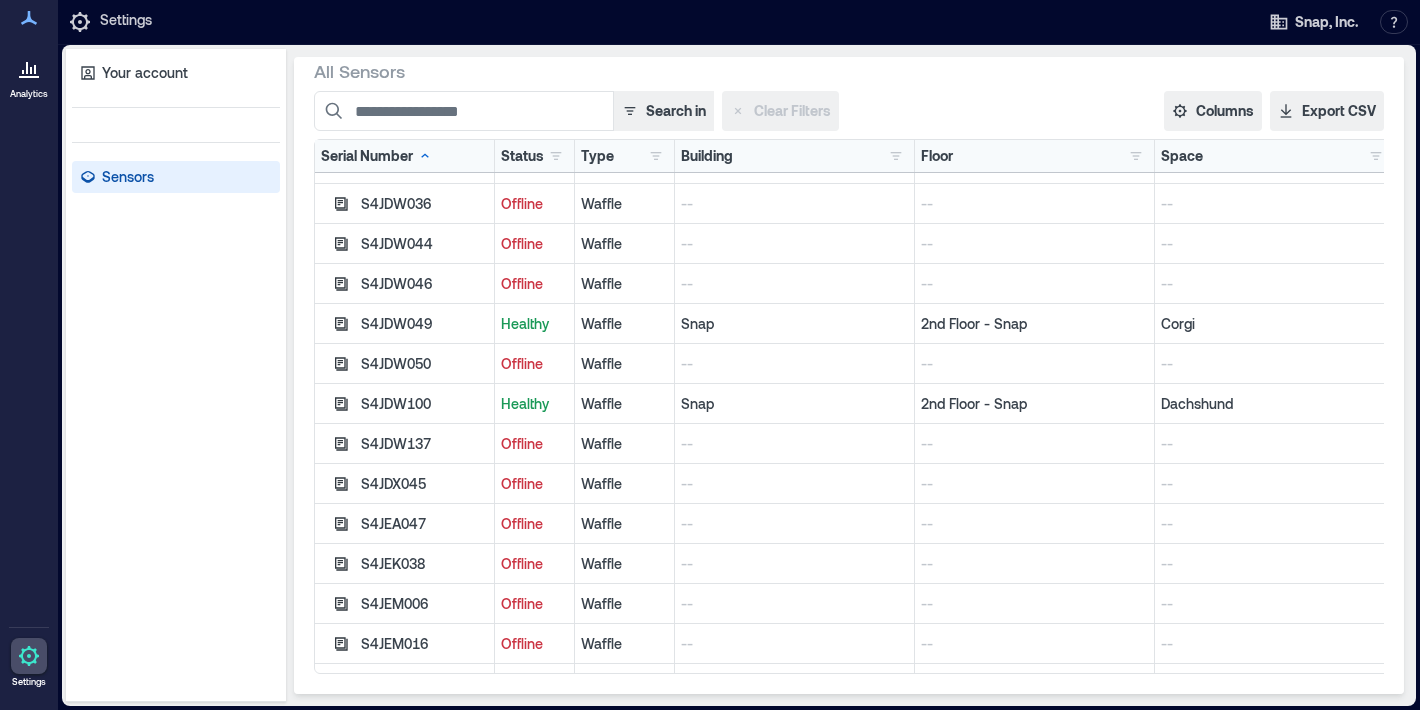 click on "S4JDW049" at bounding box center [424, 324] 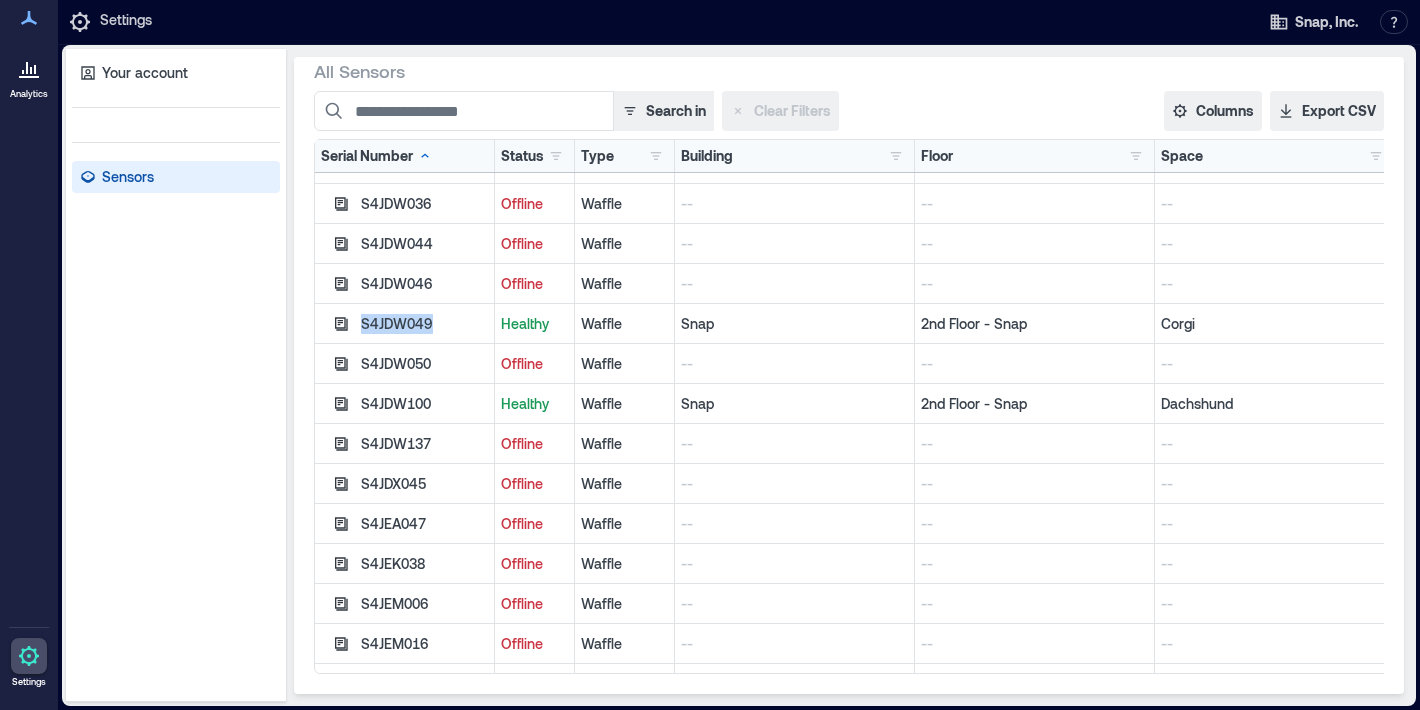 click on "S4JDW049" at bounding box center [424, 324] 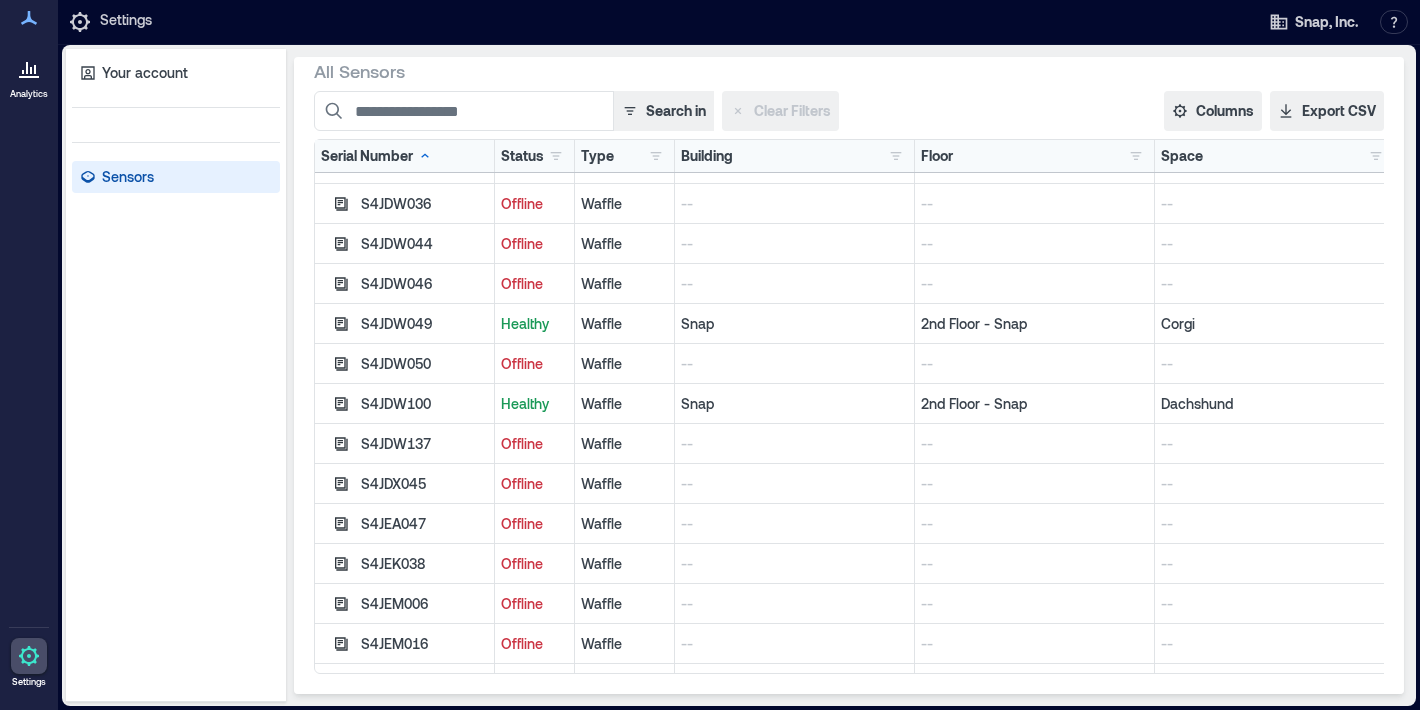 click on "S4JDW137" at bounding box center [405, 444] 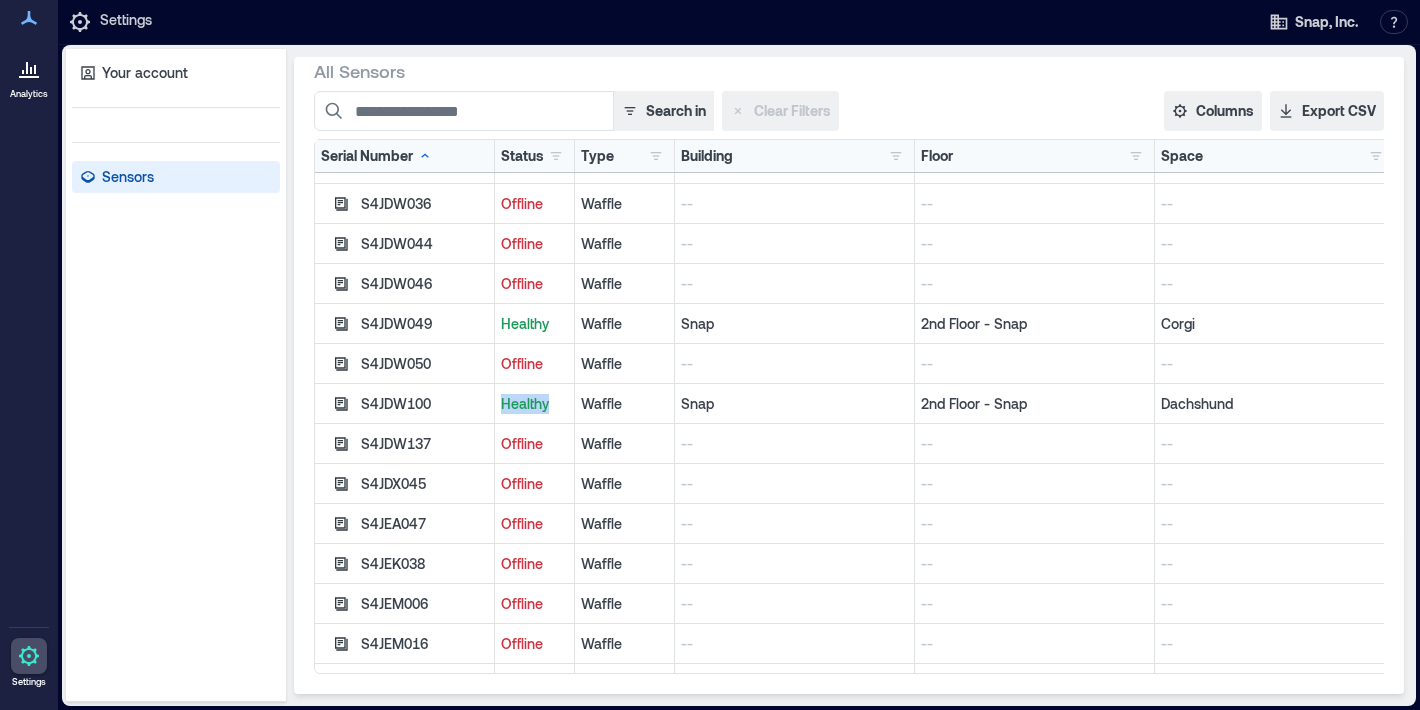 click on "Healthy" at bounding box center [534, 404] 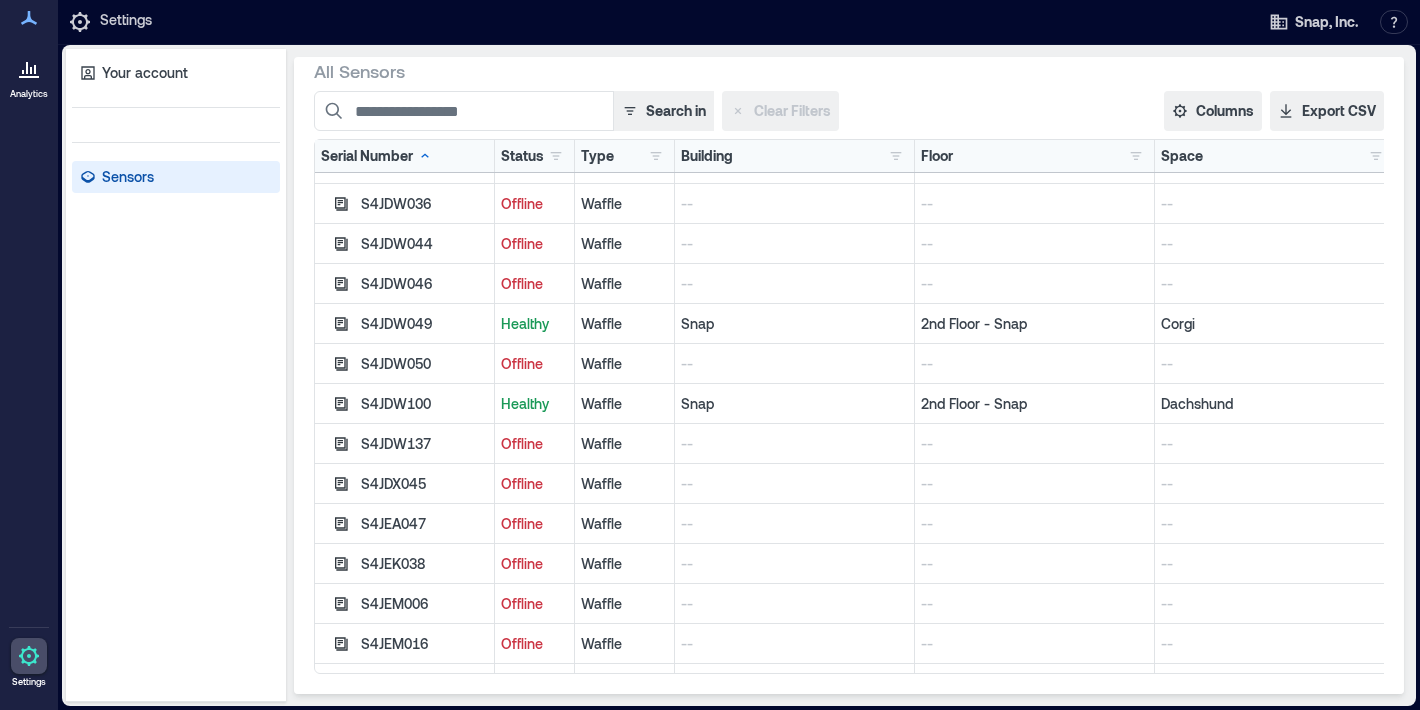 click on "S4JDW100" at bounding box center [405, 404] 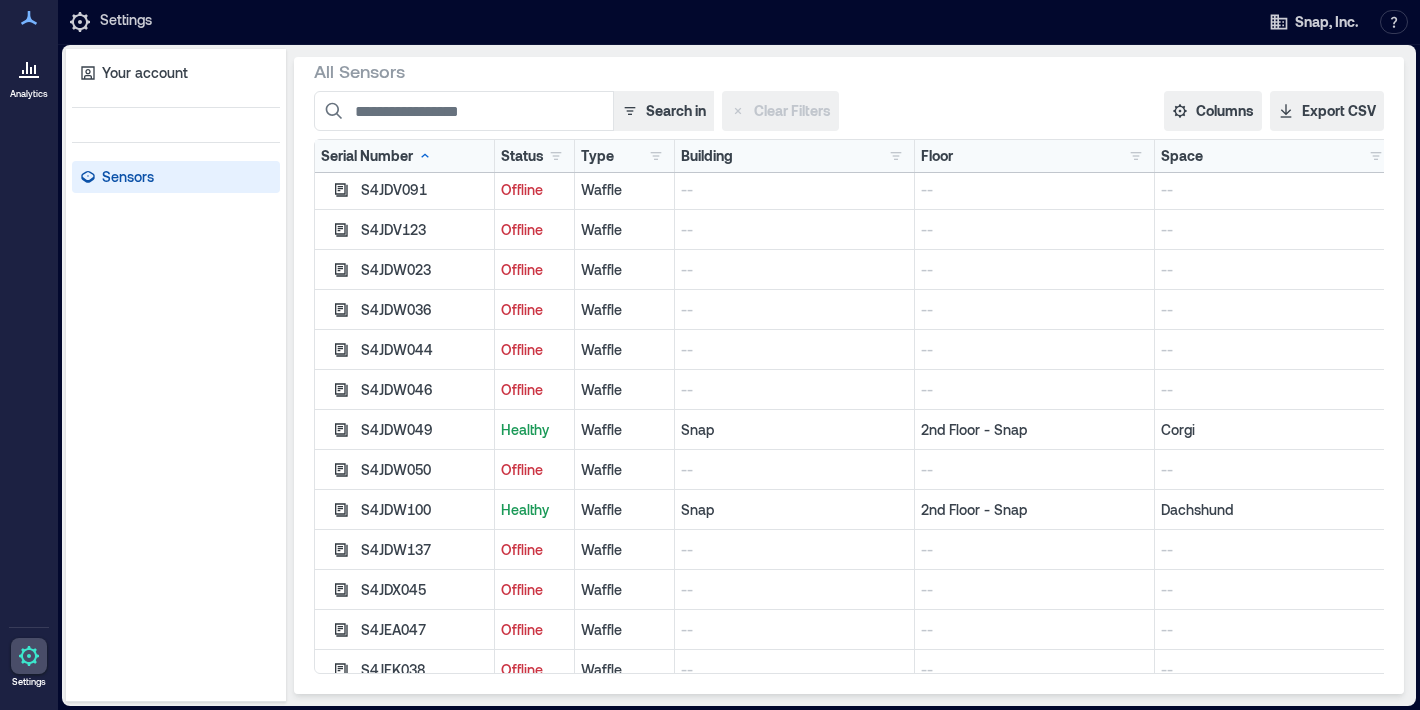 scroll, scrollTop: 643, scrollLeft: 0, axis: vertical 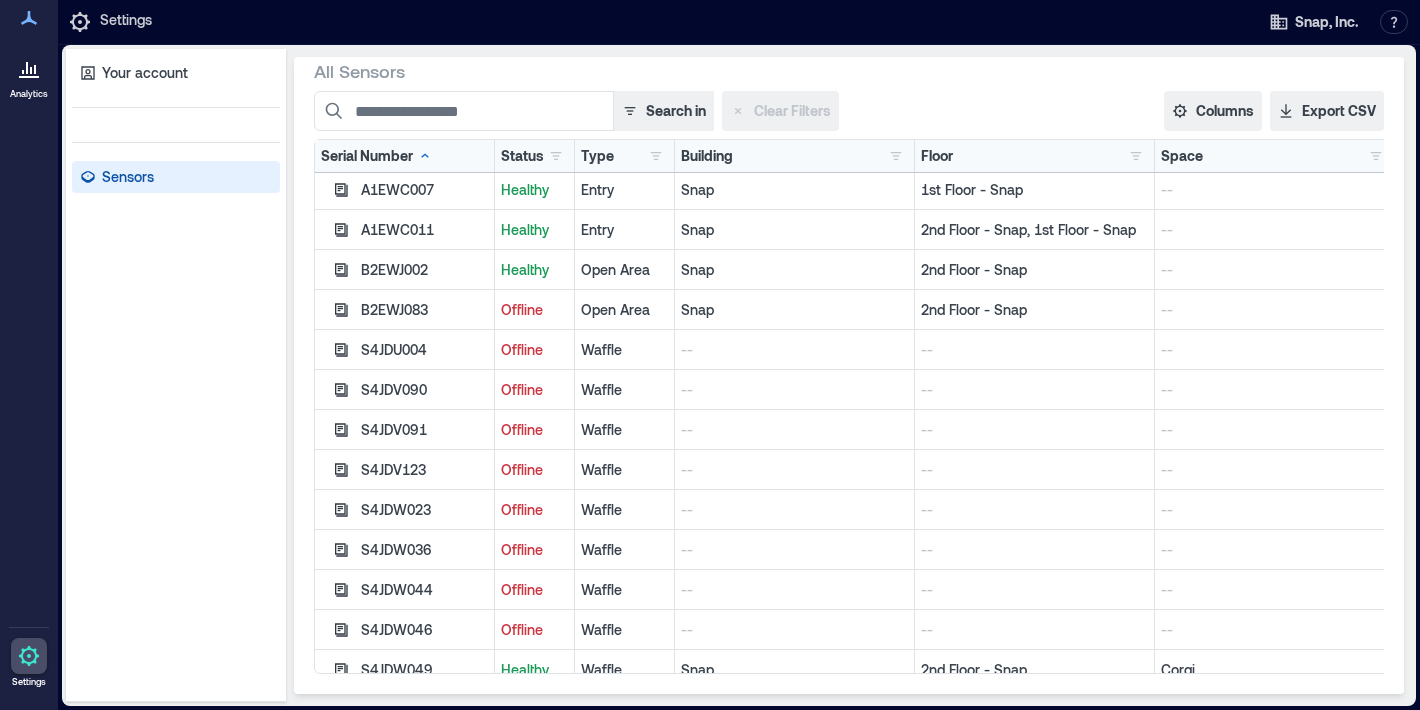 click at bounding box center [29, 68] 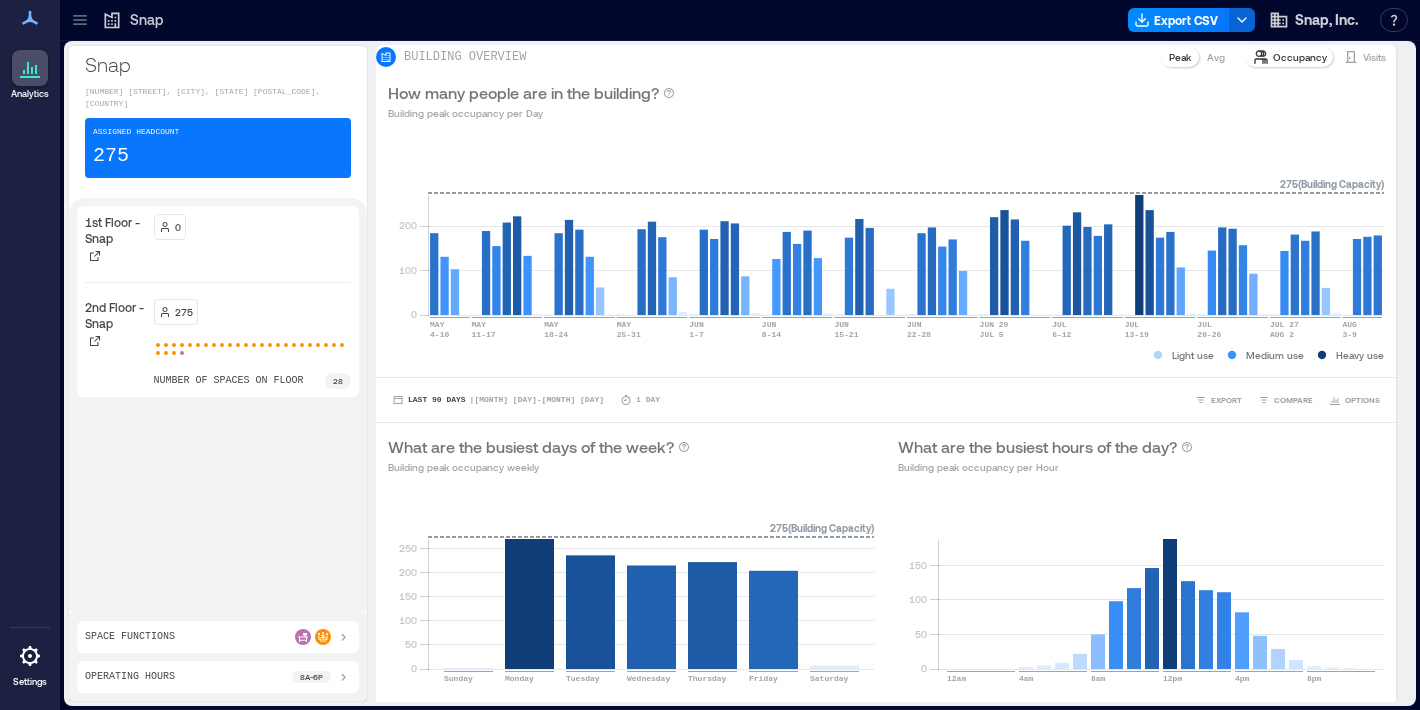 click on "275 number of spaces on floor 28" at bounding box center [253, 344] 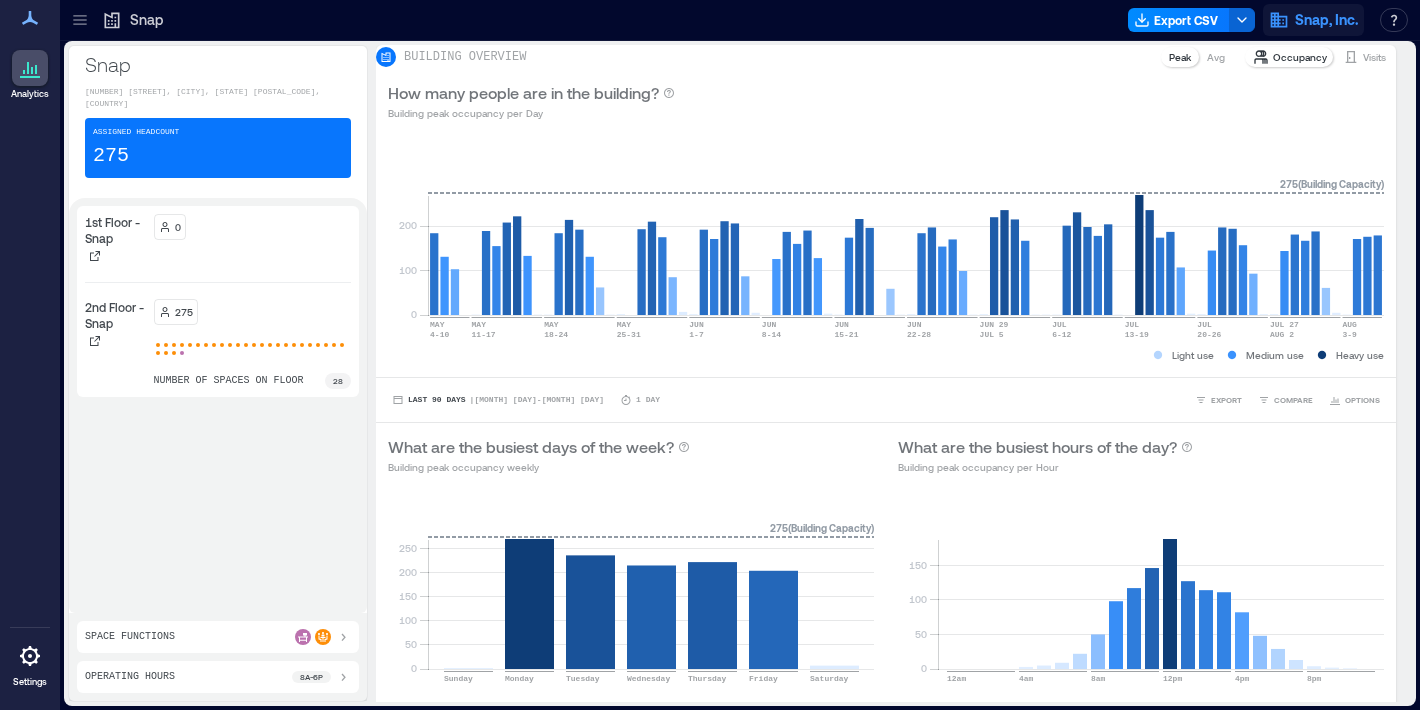 click on "Snap, Inc." at bounding box center (1326, 20) 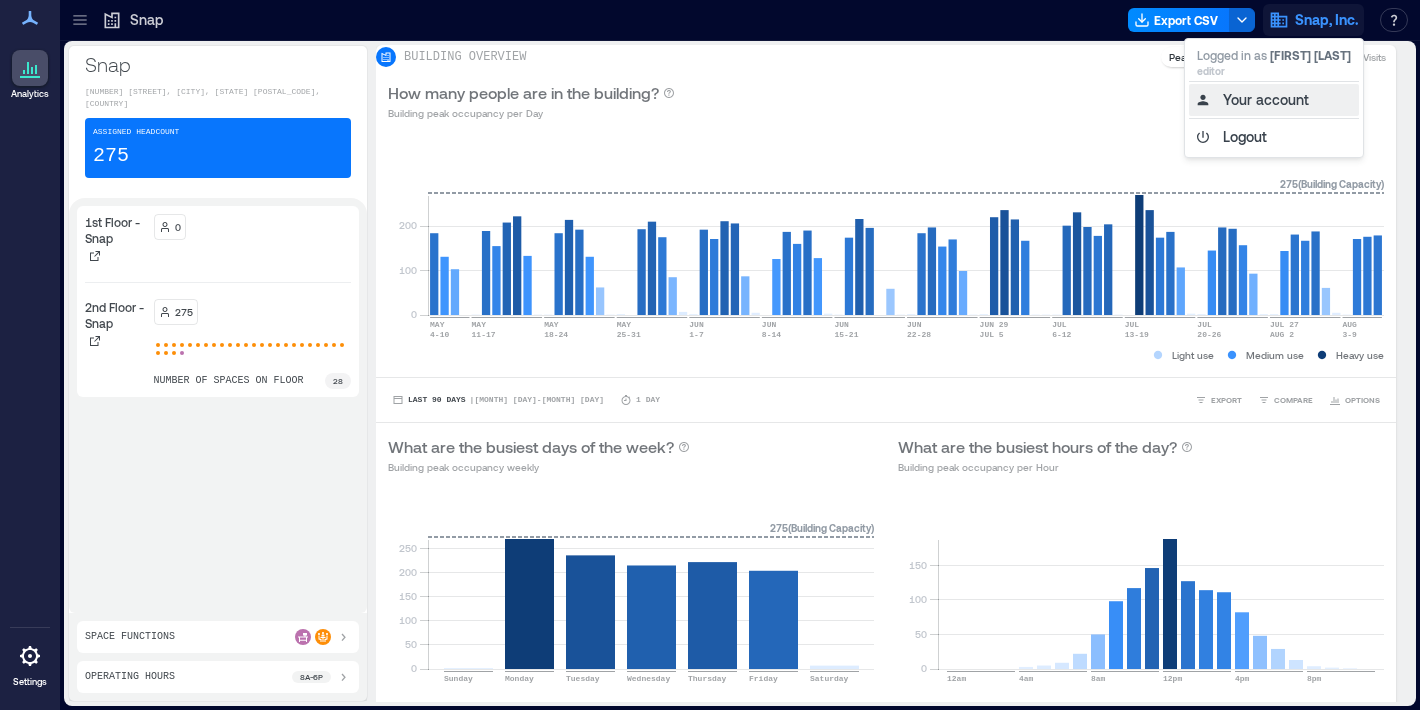 click on "Your account" at bounding box center (1274, 100) 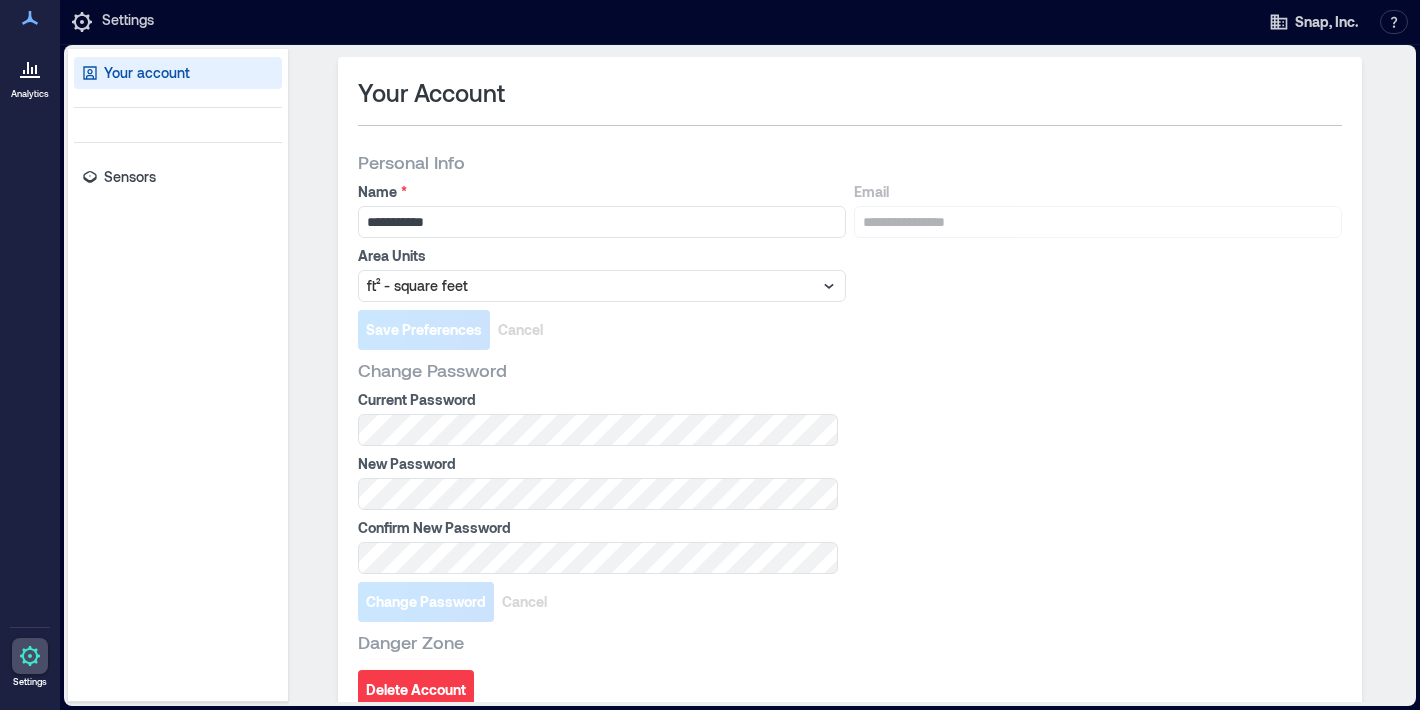 click on "Analytics" at bounding box center [30, 75] 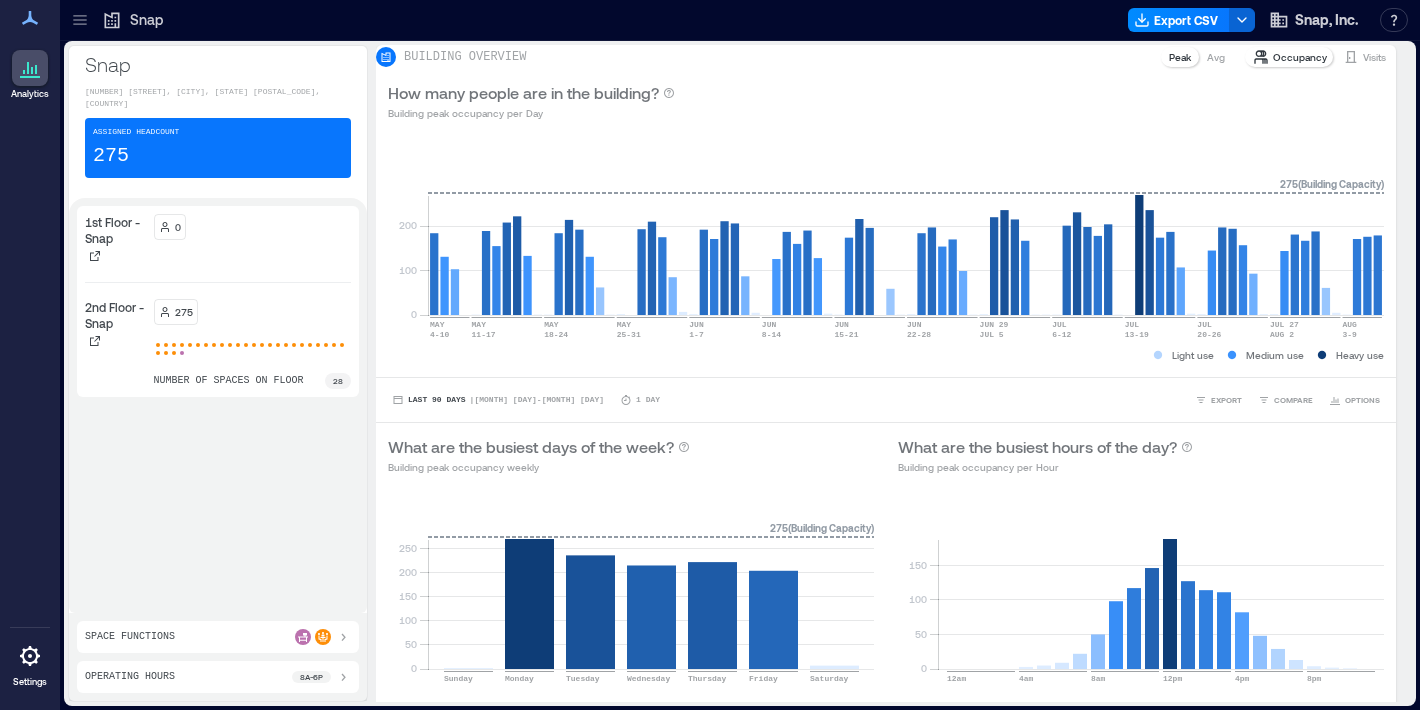 click on "Assigned Headcount" at bounding box center (136, 132) 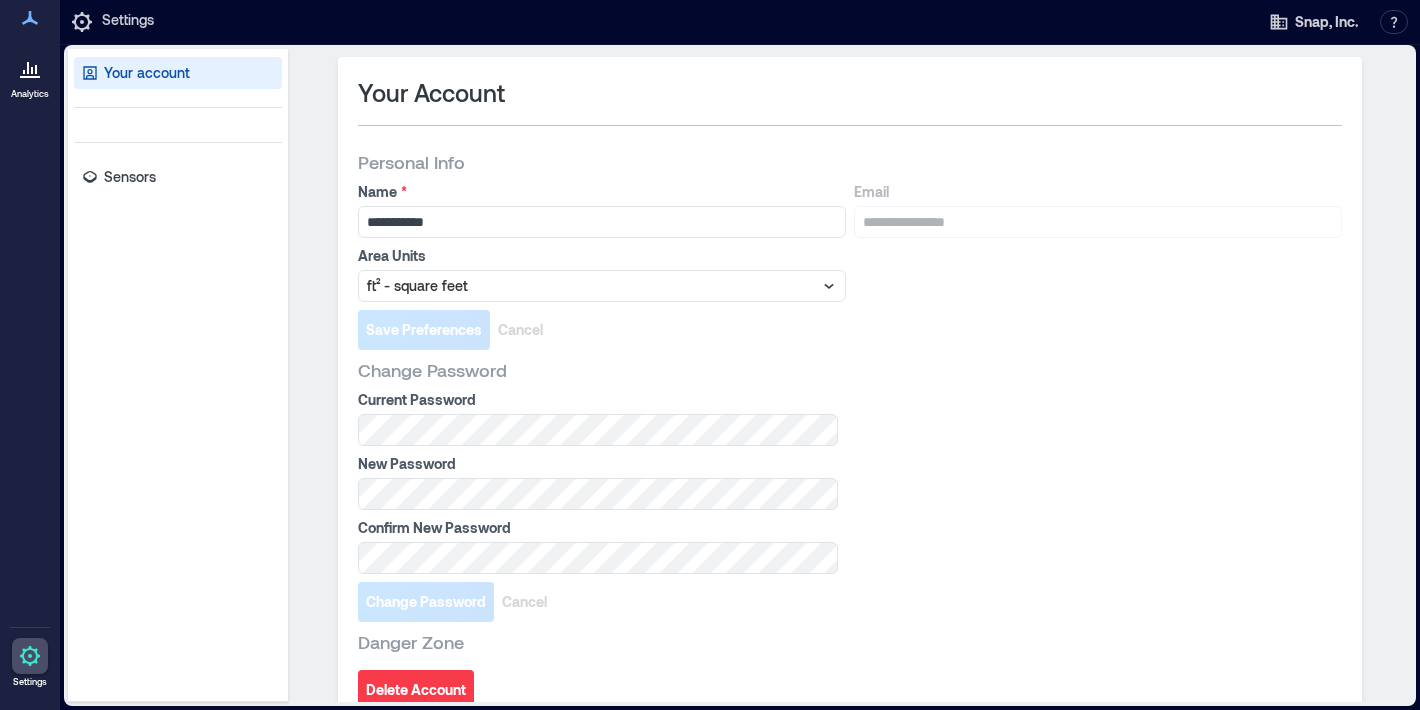 click on "Your account Sensors" at bounding box center [178, 375] 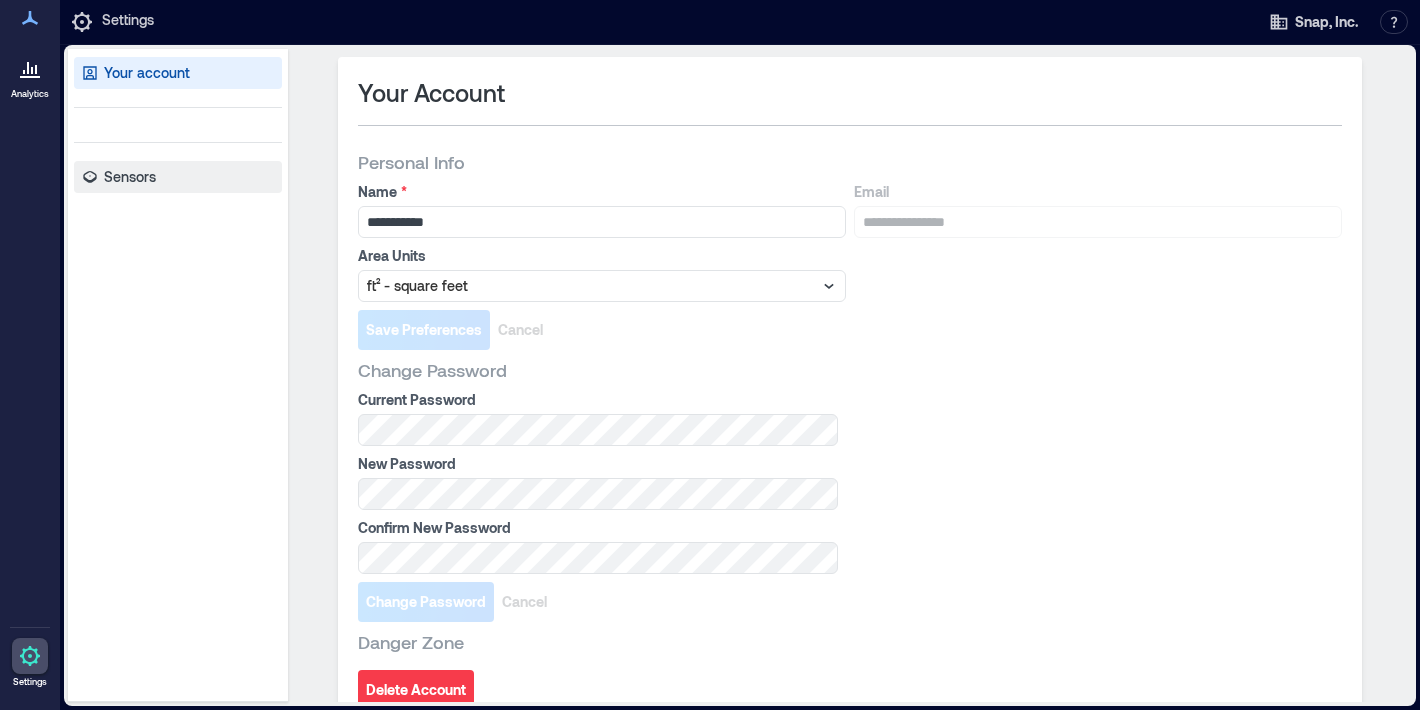 click on "Sensors" at bounding box center [178, 177] 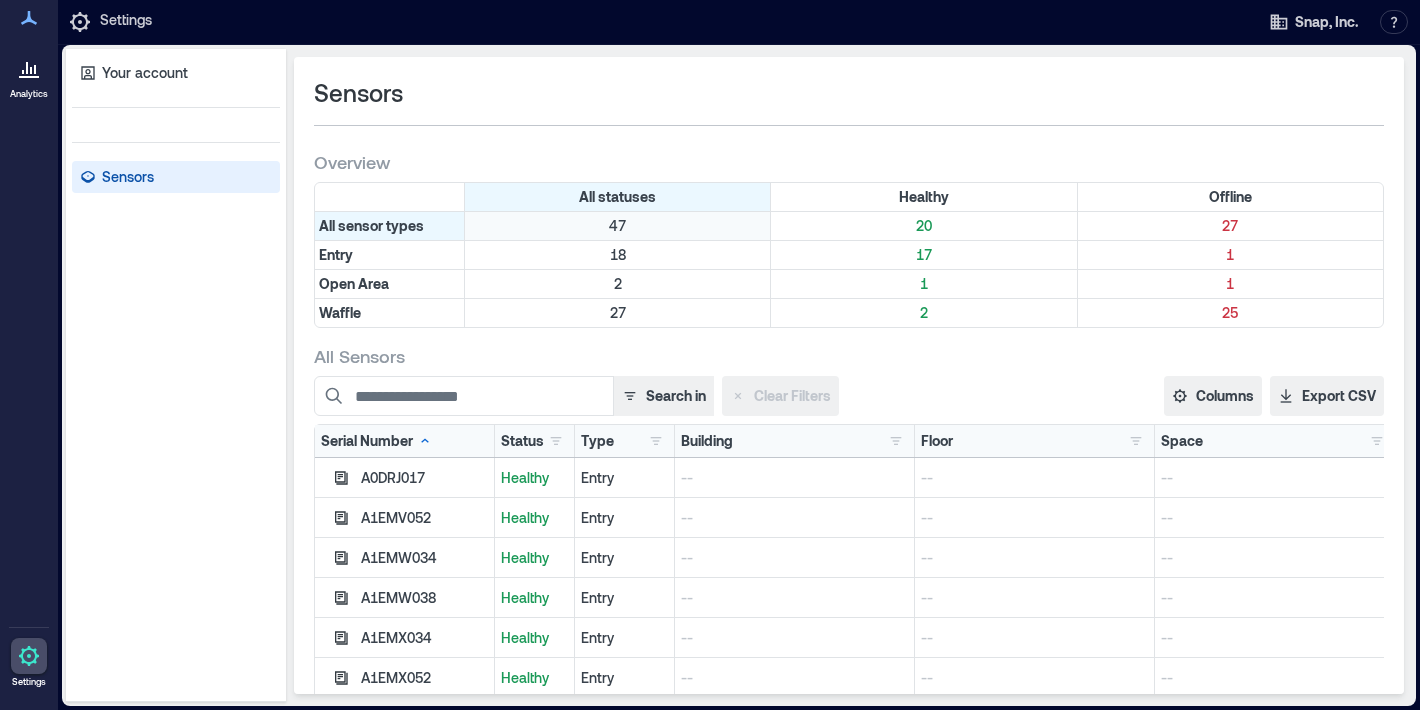 click on "47" at bounding box center (617, 226) 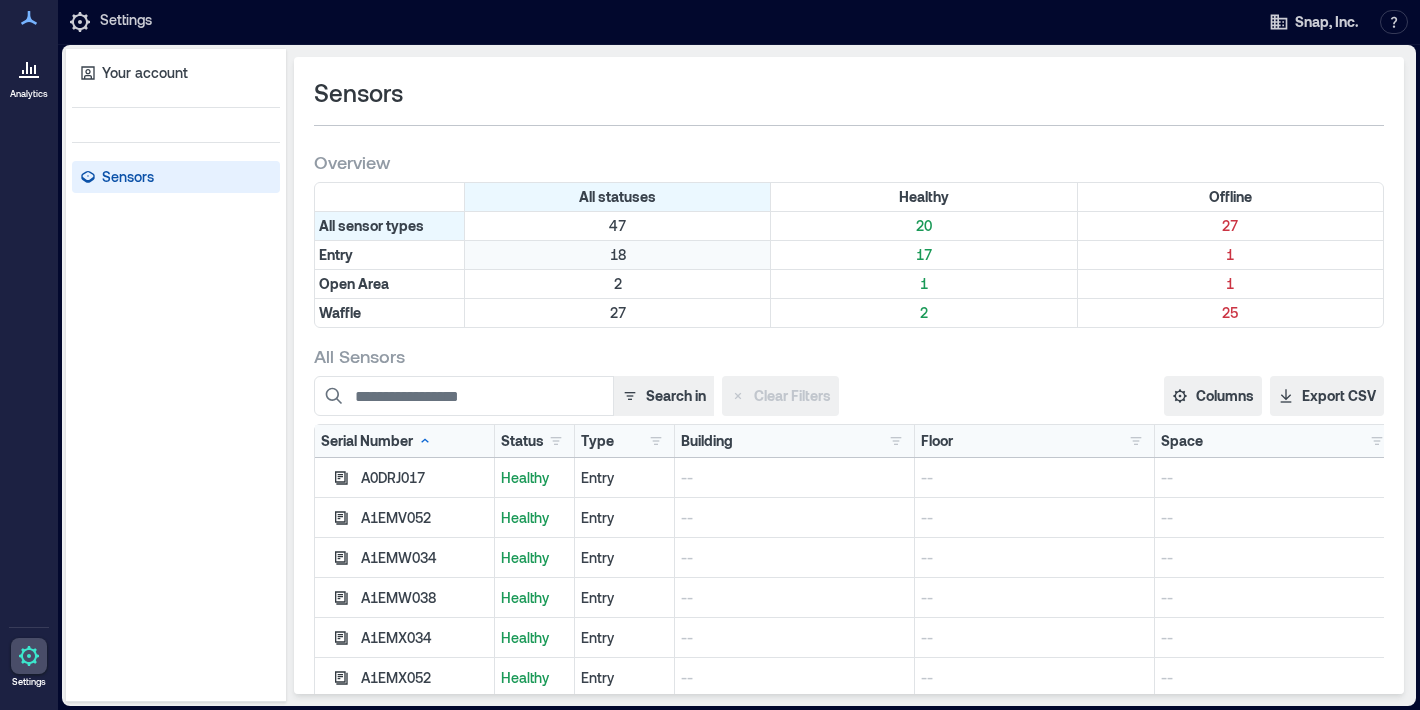 click on "18" at bounding box center (618, 255) 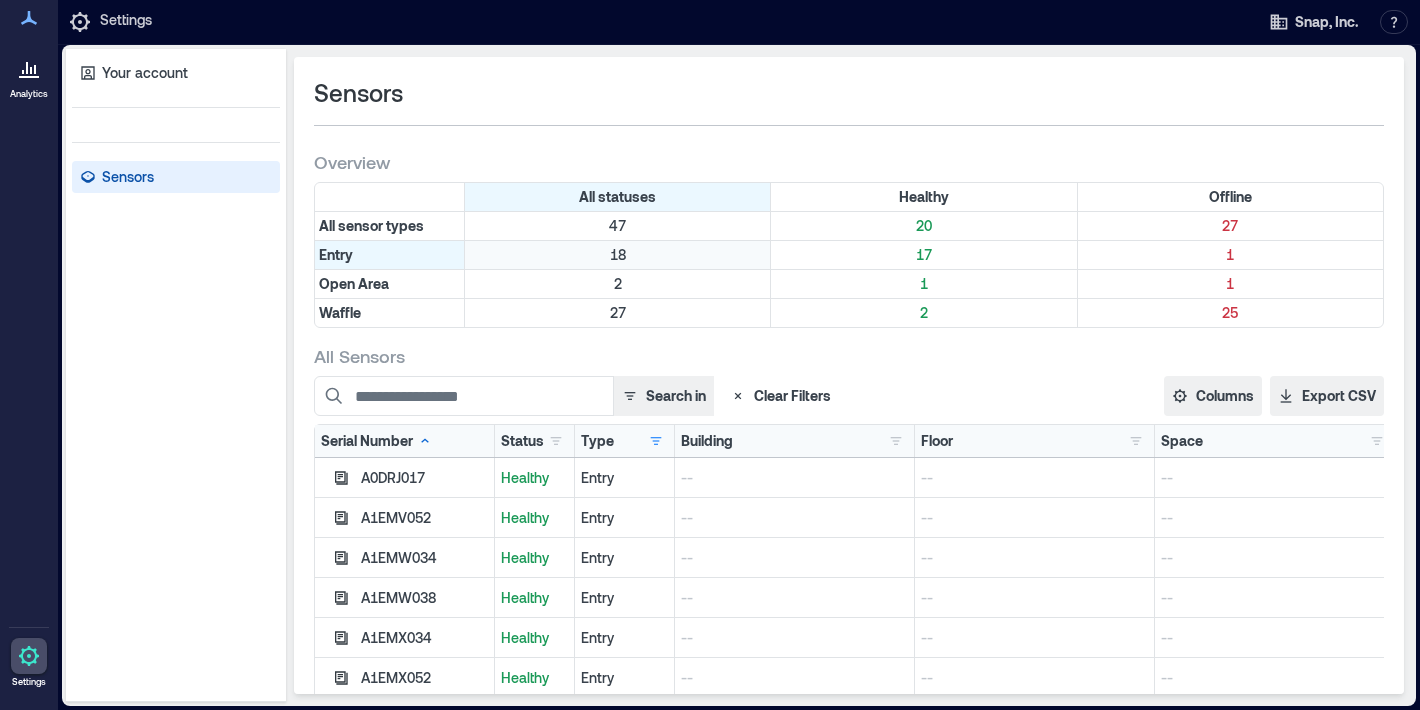 click on "18" at bounding box center (618, 255) 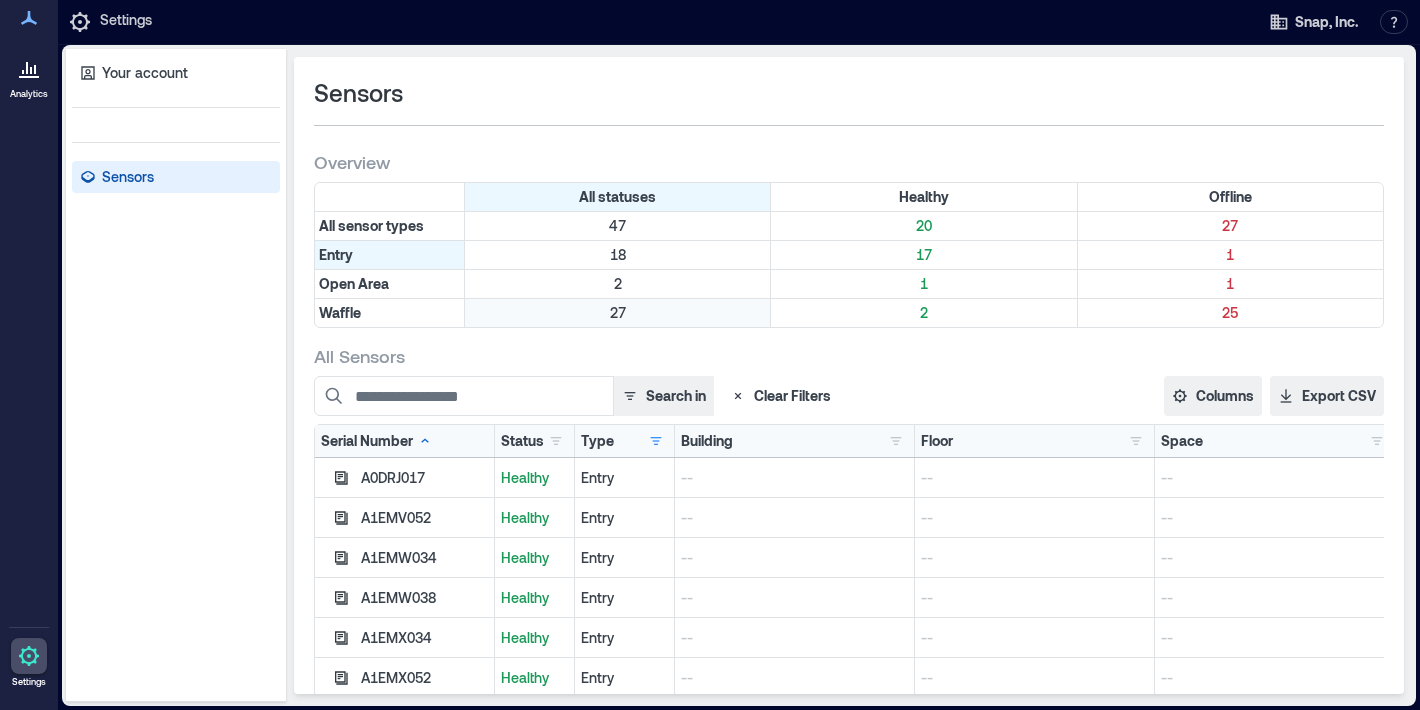 click on "27" at bounding box center [617, 313] 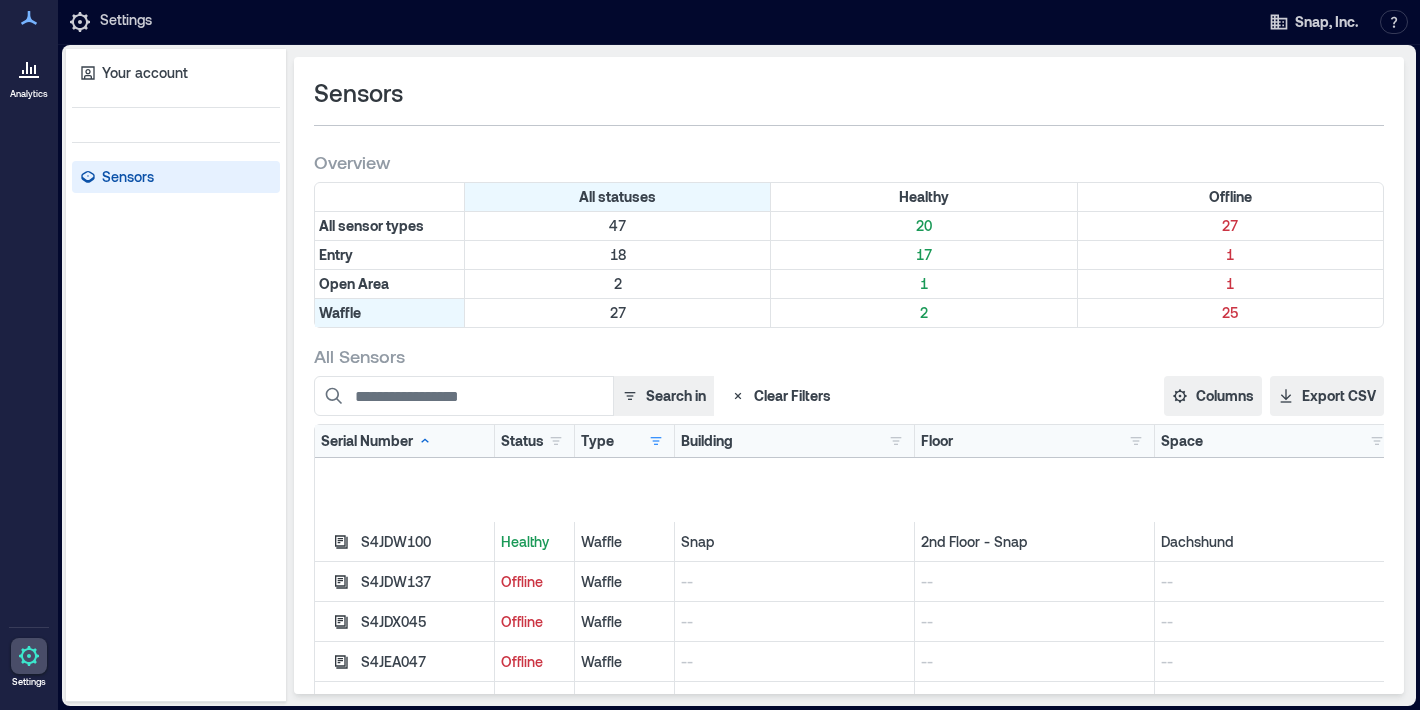 scroll, scrollTop: 580, scrollLeft: 0, axis: vertical 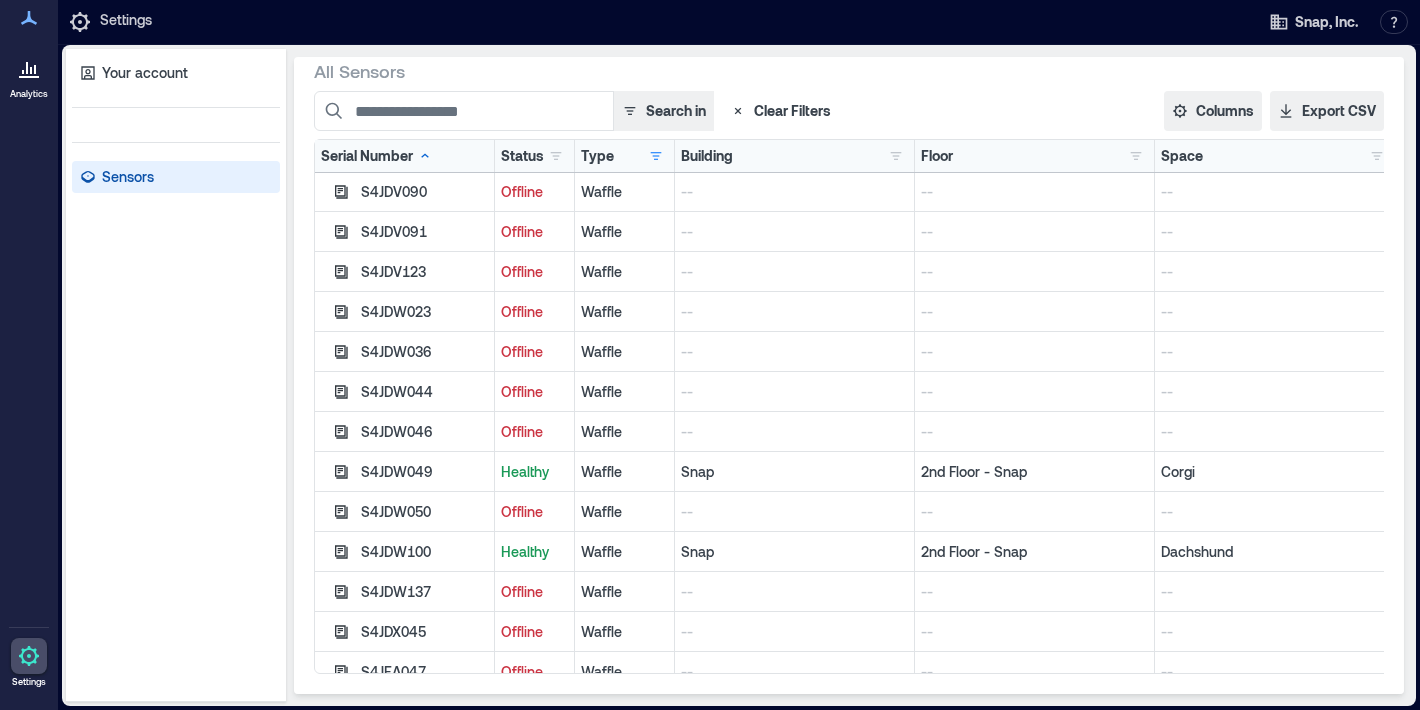 click on "S4JDW049" at bounding box center [405, 472] 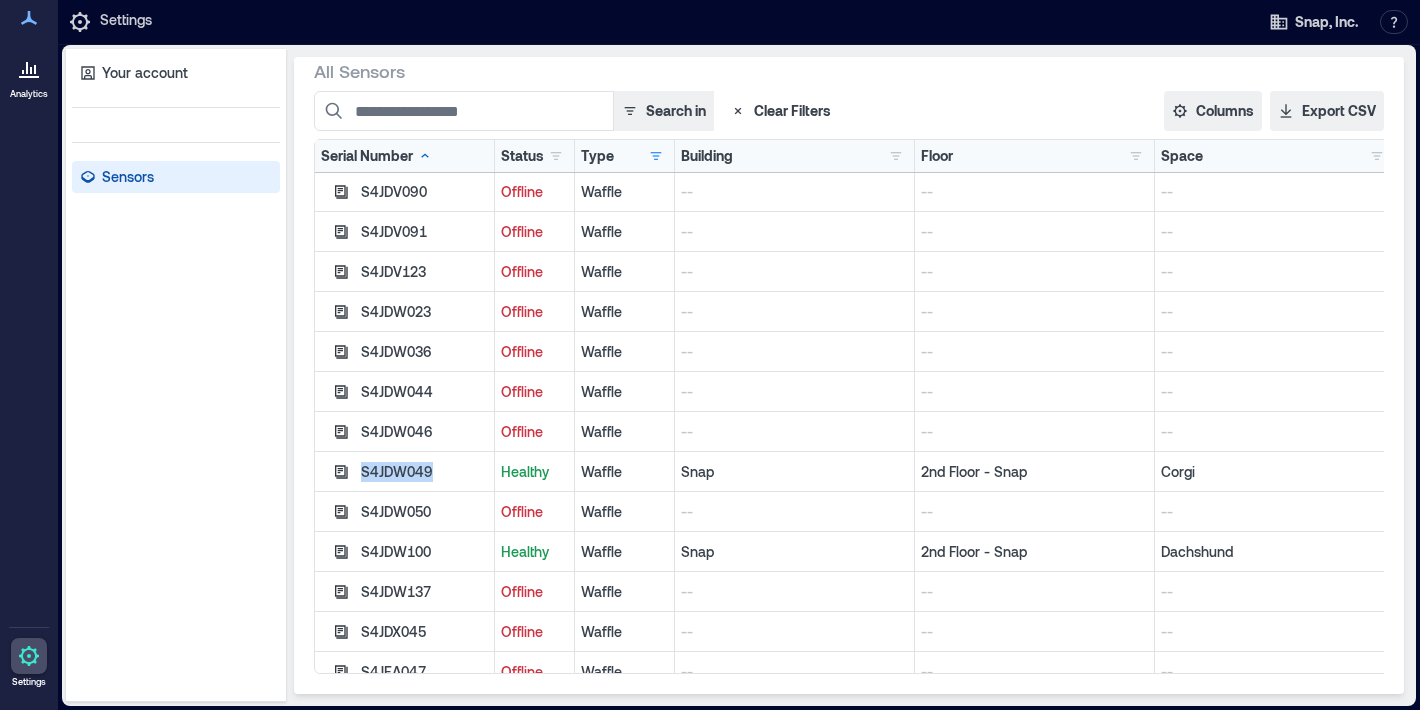 click on "S4JDW049" at bounding box center (405, 472) 